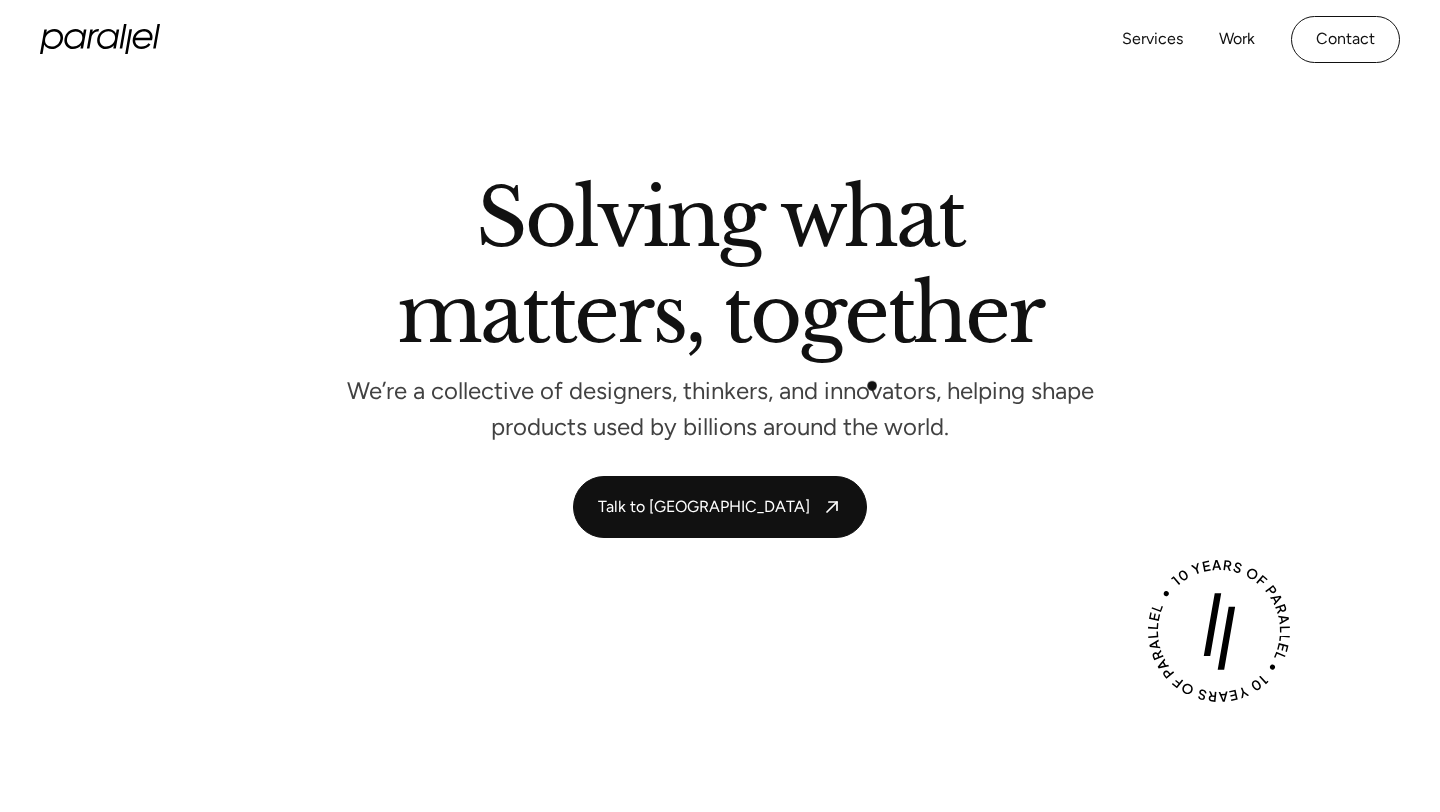scroll, scrollTop: 137, scrollLeft: 0, axis: vertical 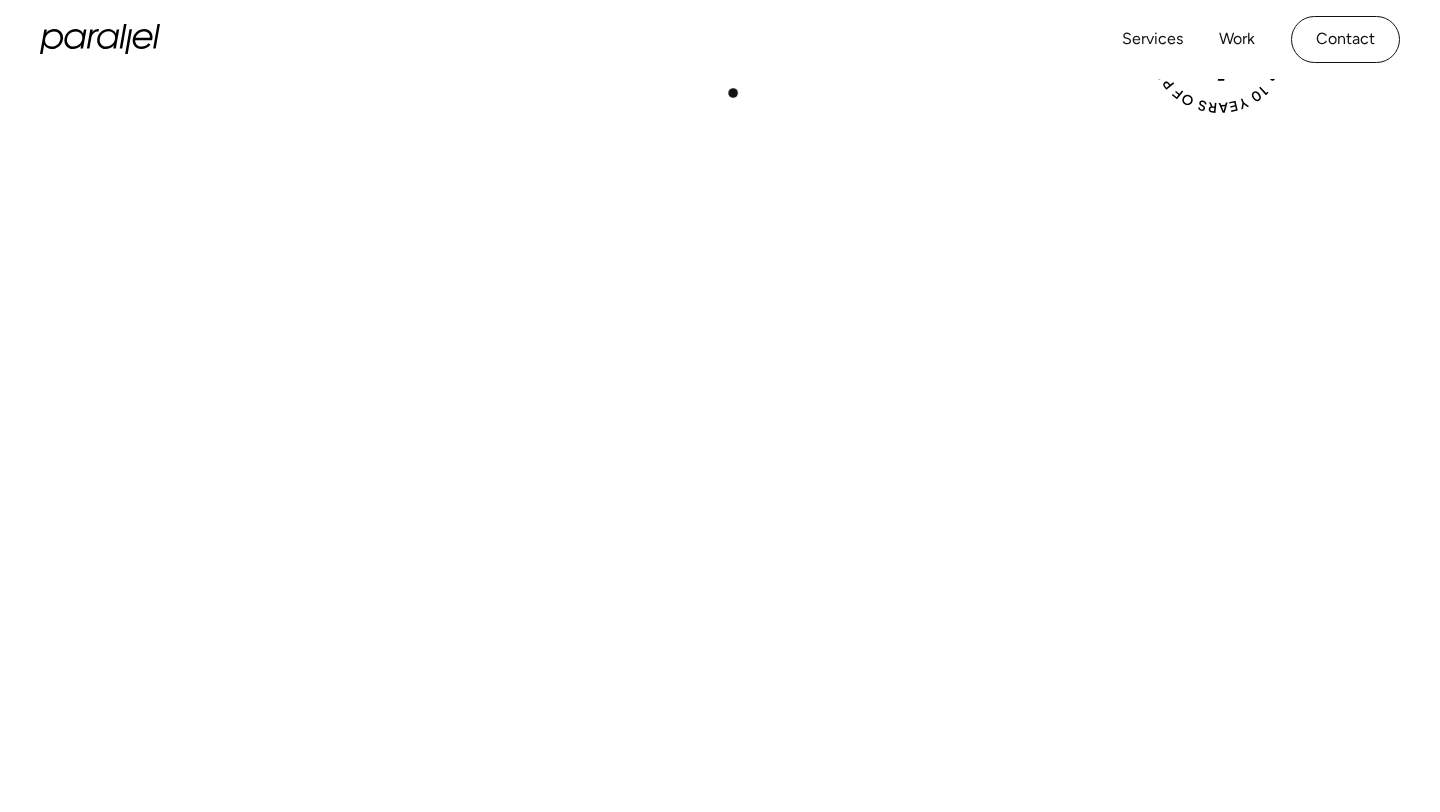 click on "Play with Sound" at bounding box center [720, 431] 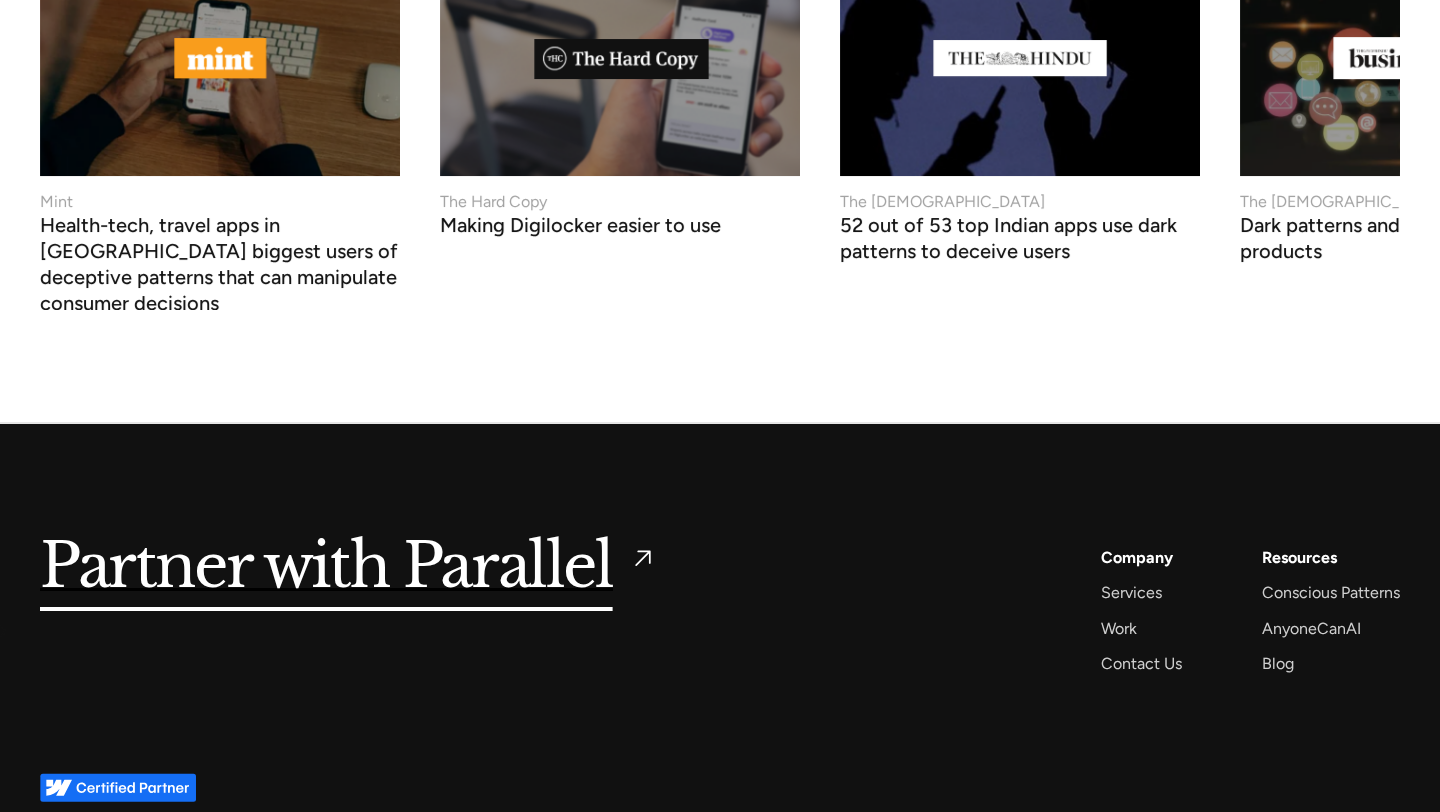 scroll, scrollTop: 7350, scrollLeft: 0, axis: vertical 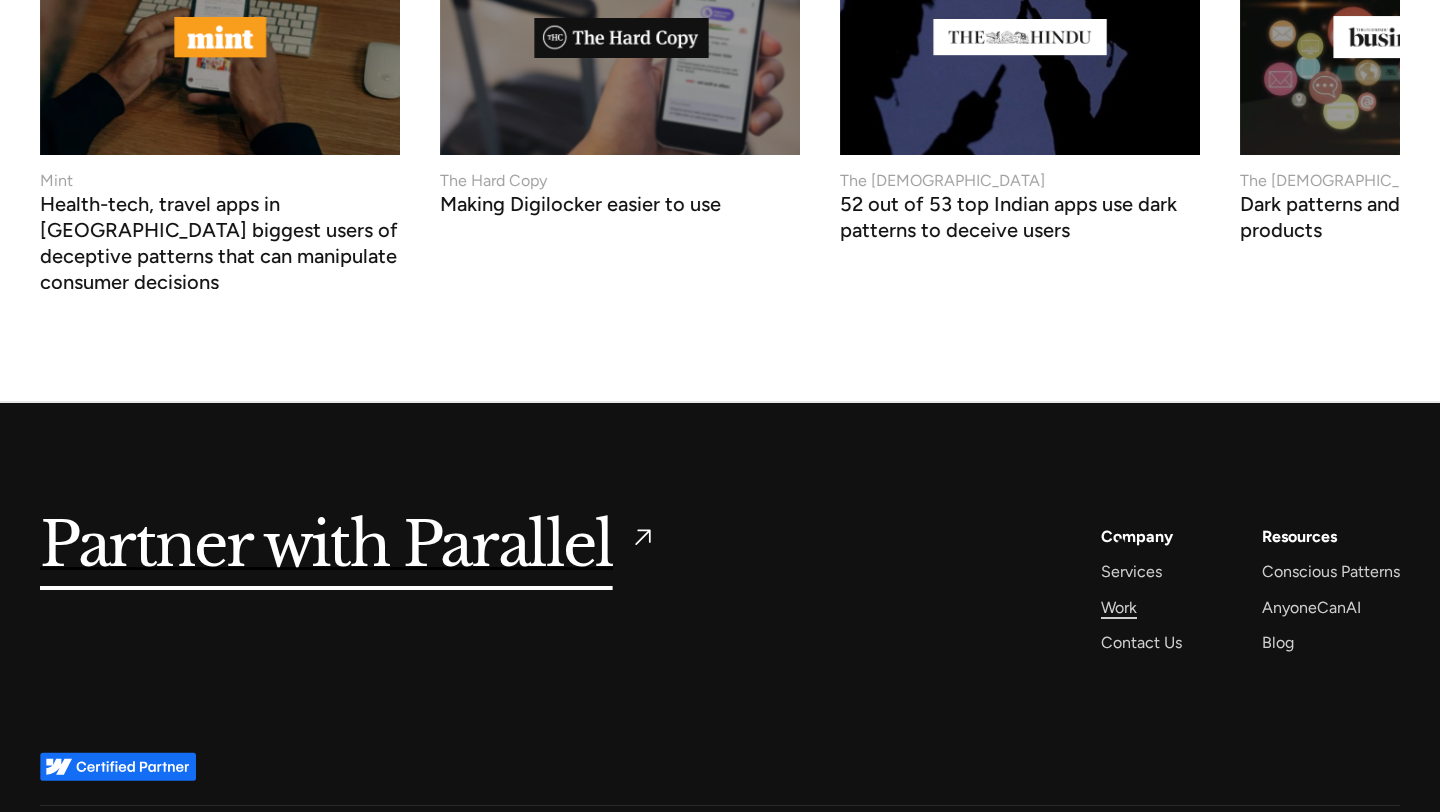 click on "Work" at bounding box center (1119, 607) 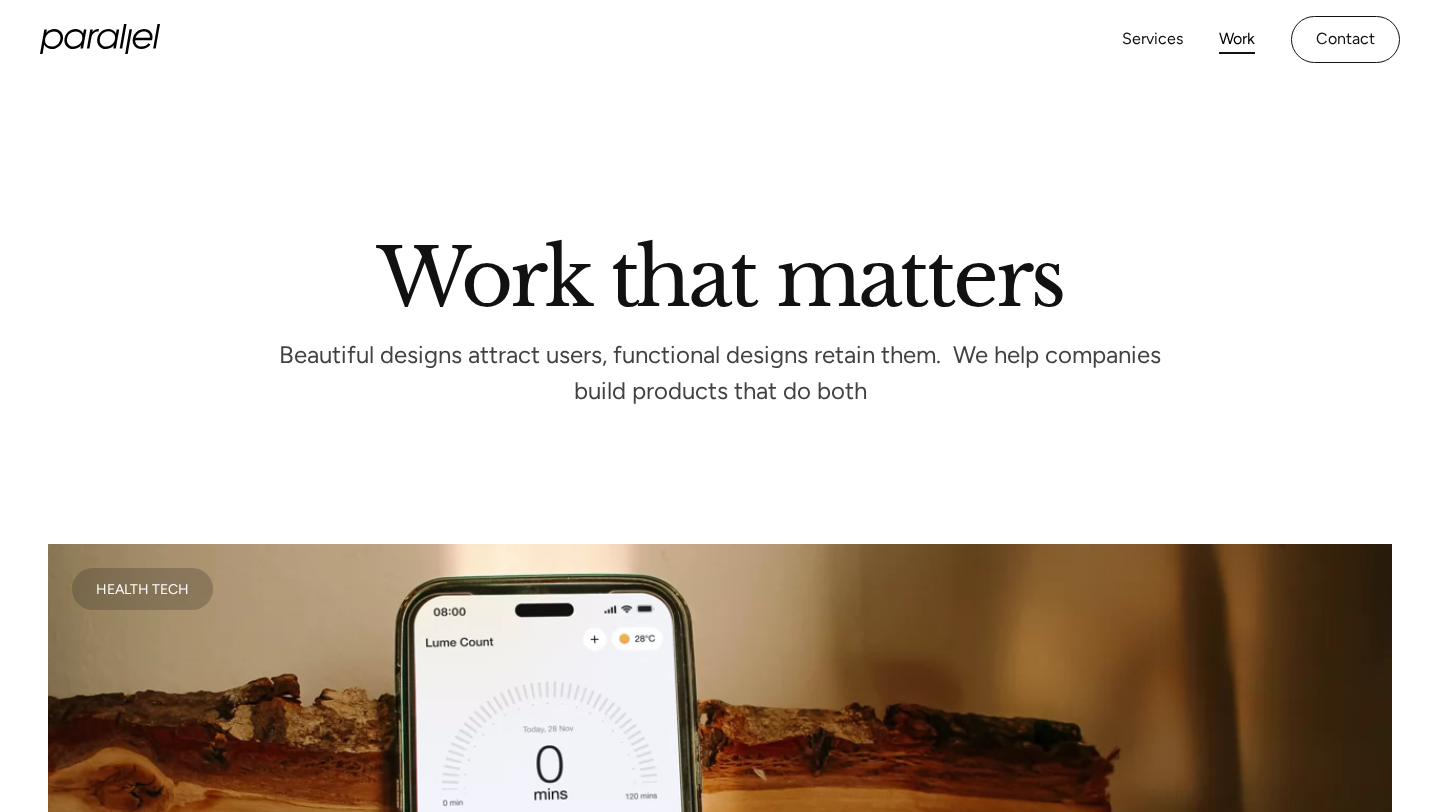 scroll, scrollTop: 164, scrollLeft: 0, axis: vertical 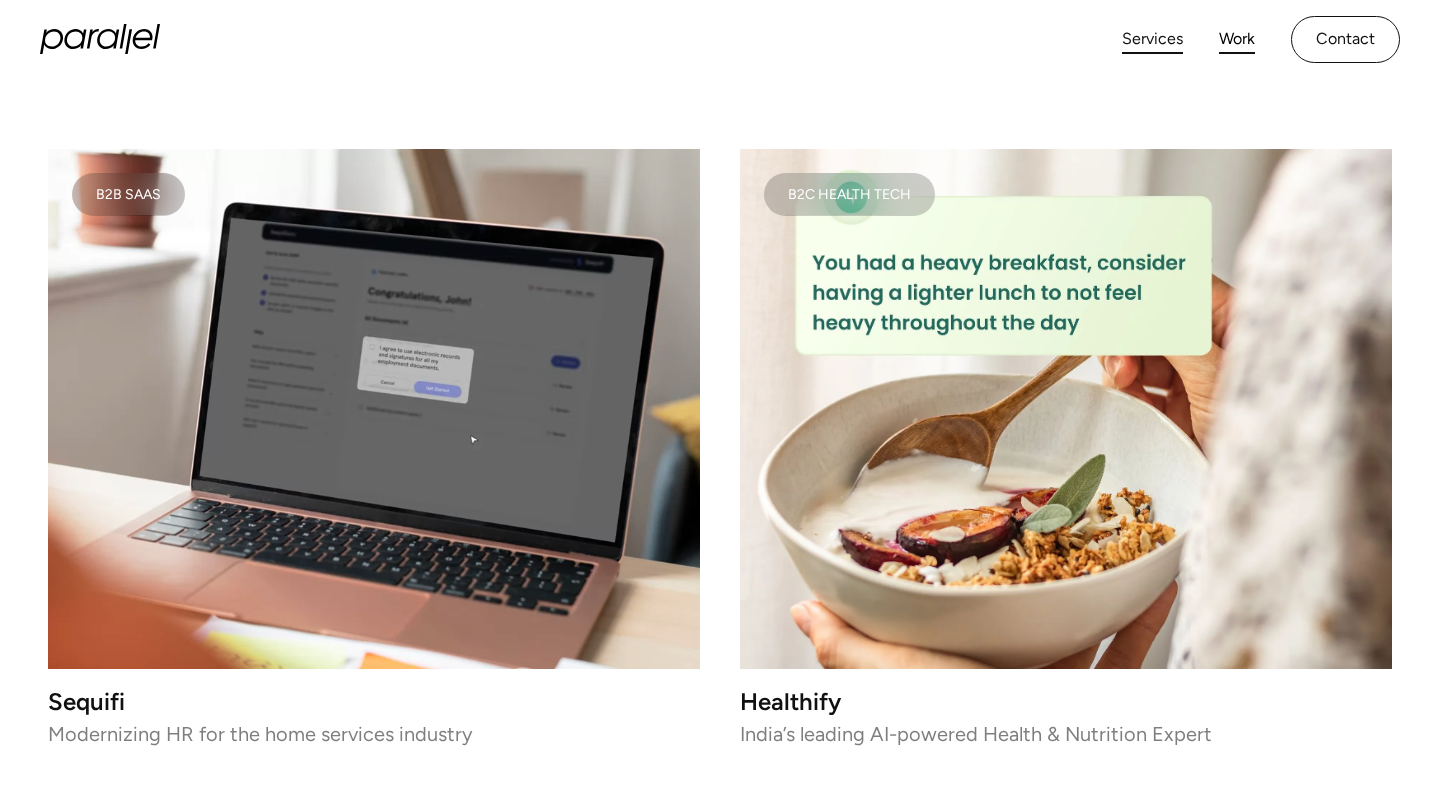 click on "Services" at bounding box center [1152, 39] 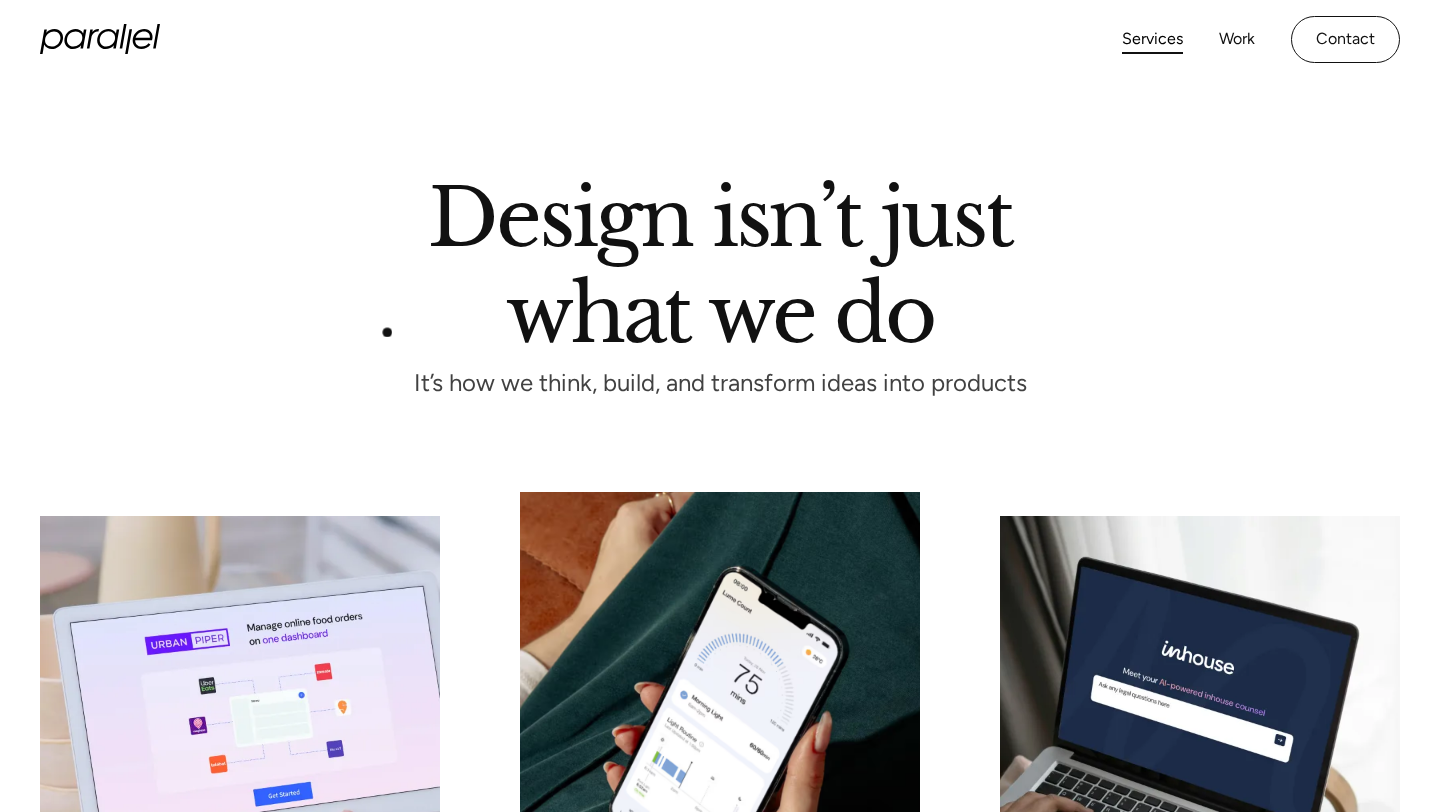 scroll, scrollTop: 0, scrollLeft: 0, axis: both 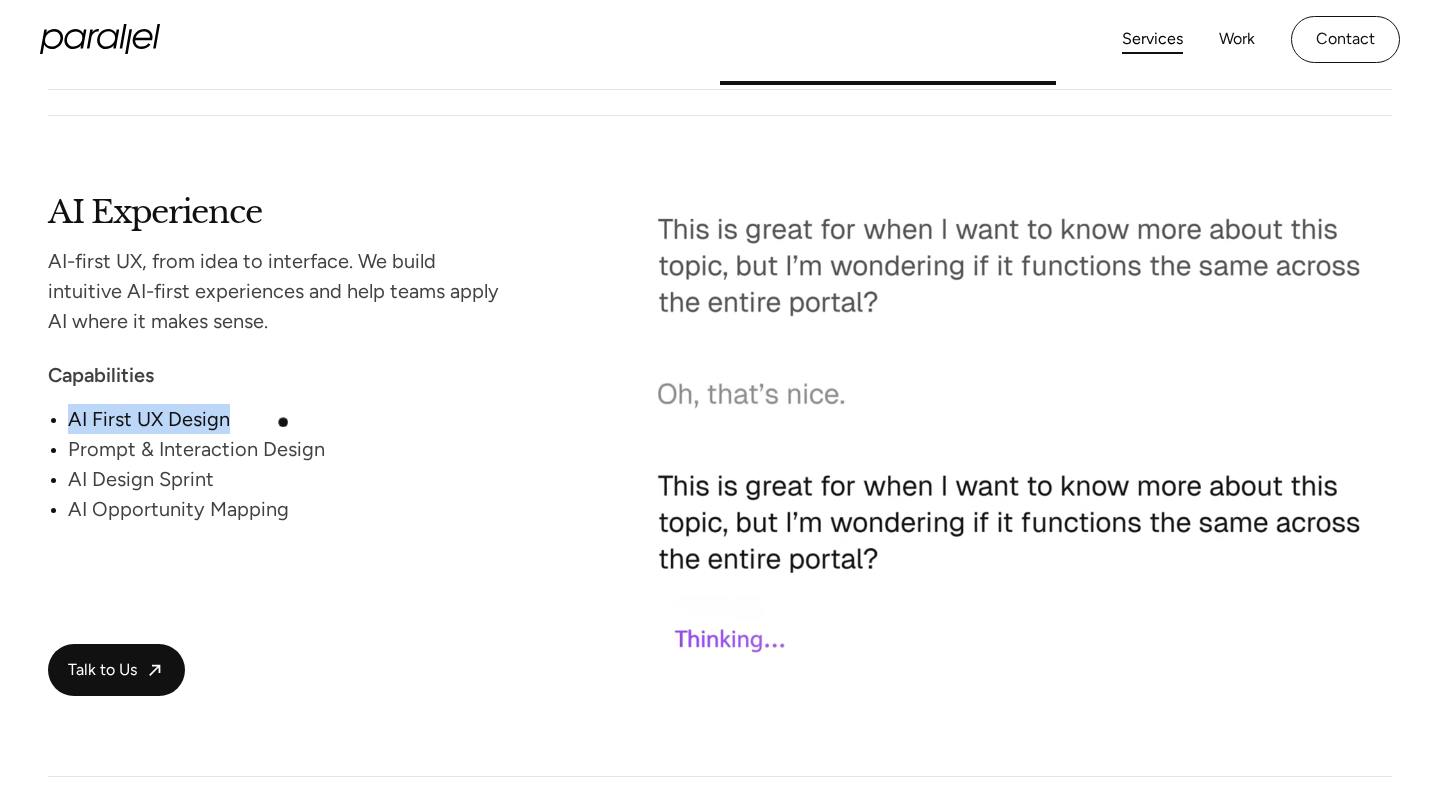 drag, startPoint x: 65, startPoint y: 420, endPoint x: 289, endPoint y: 424, distance: 224.0357 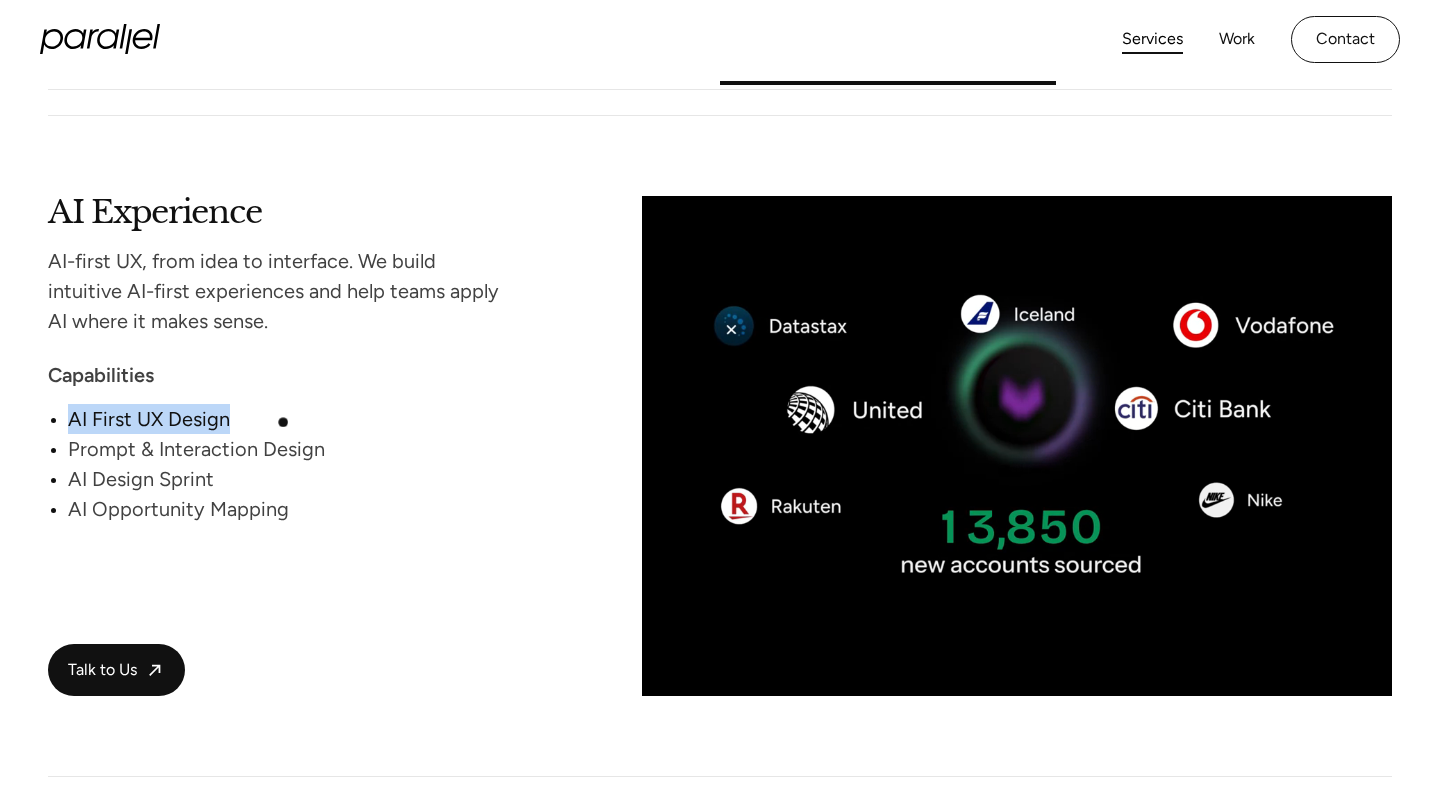 click on "AI First UX Design Prompt & Interaction Design AI Design Sprint AI Opportunity Mapping" at bounding box center [275, 464] 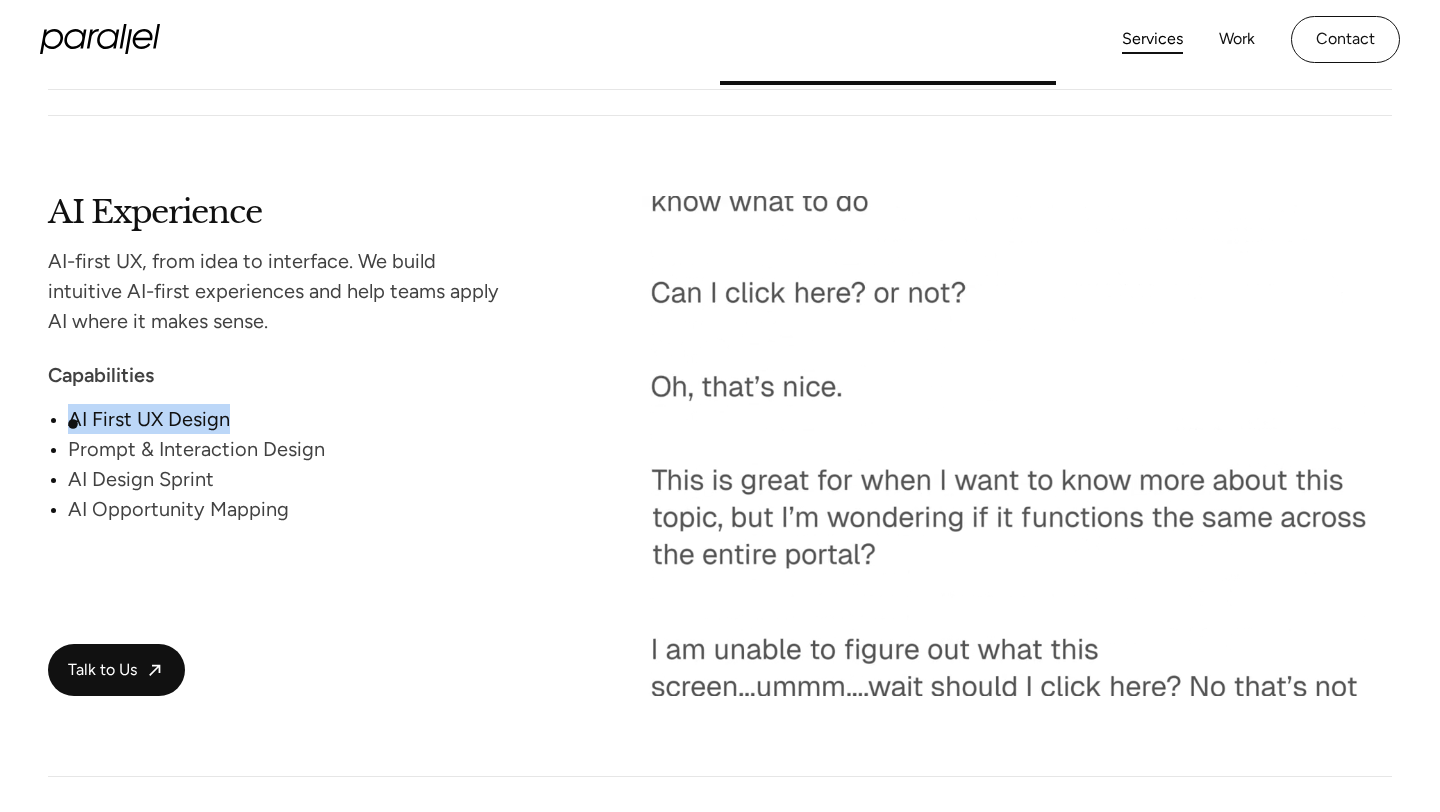 drag, startPoint x: 236, startPoint y: 420, endPoint x: 73, endPoint y: 424, distance: 163.04907 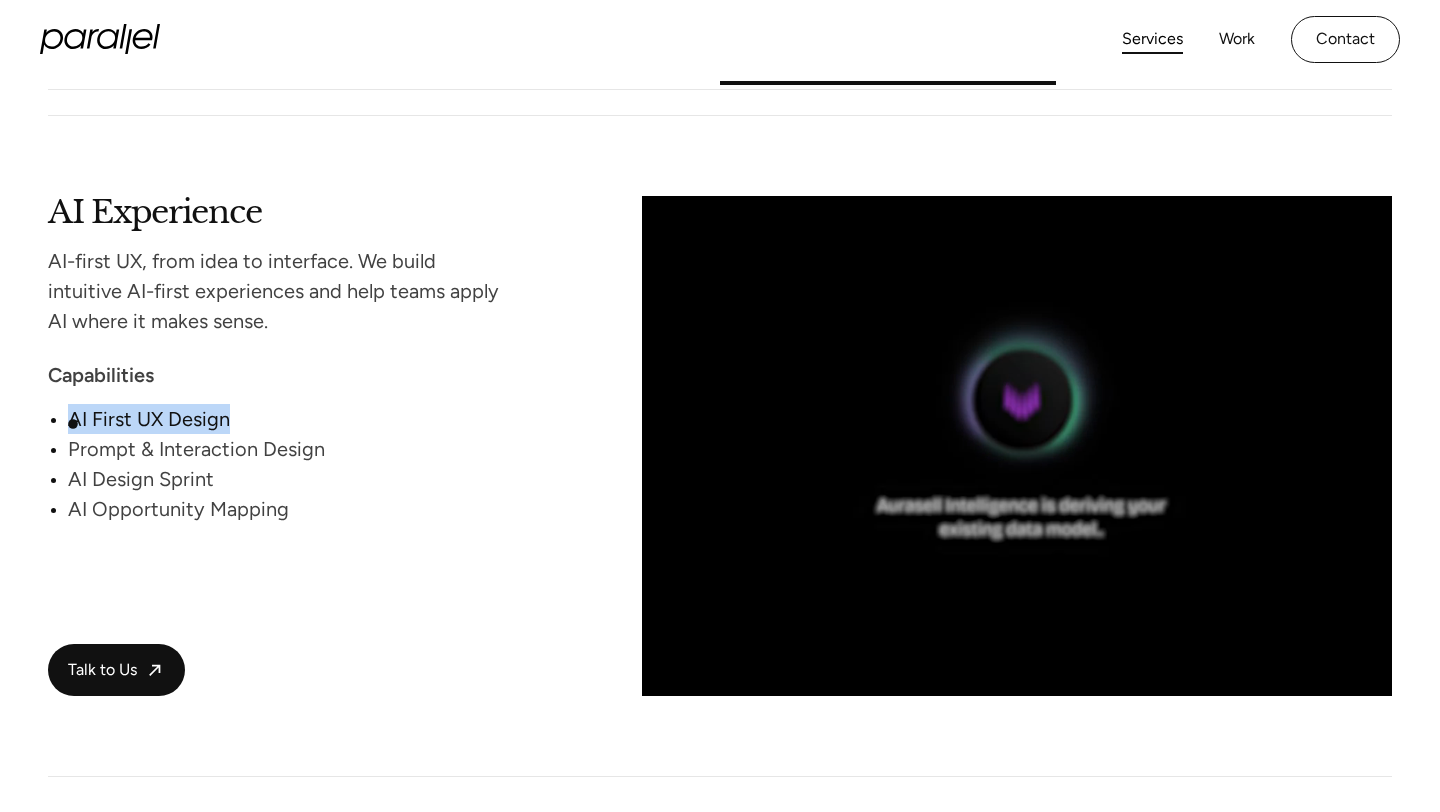 click on "AI First UX Design" at bounding box center [285, 419] 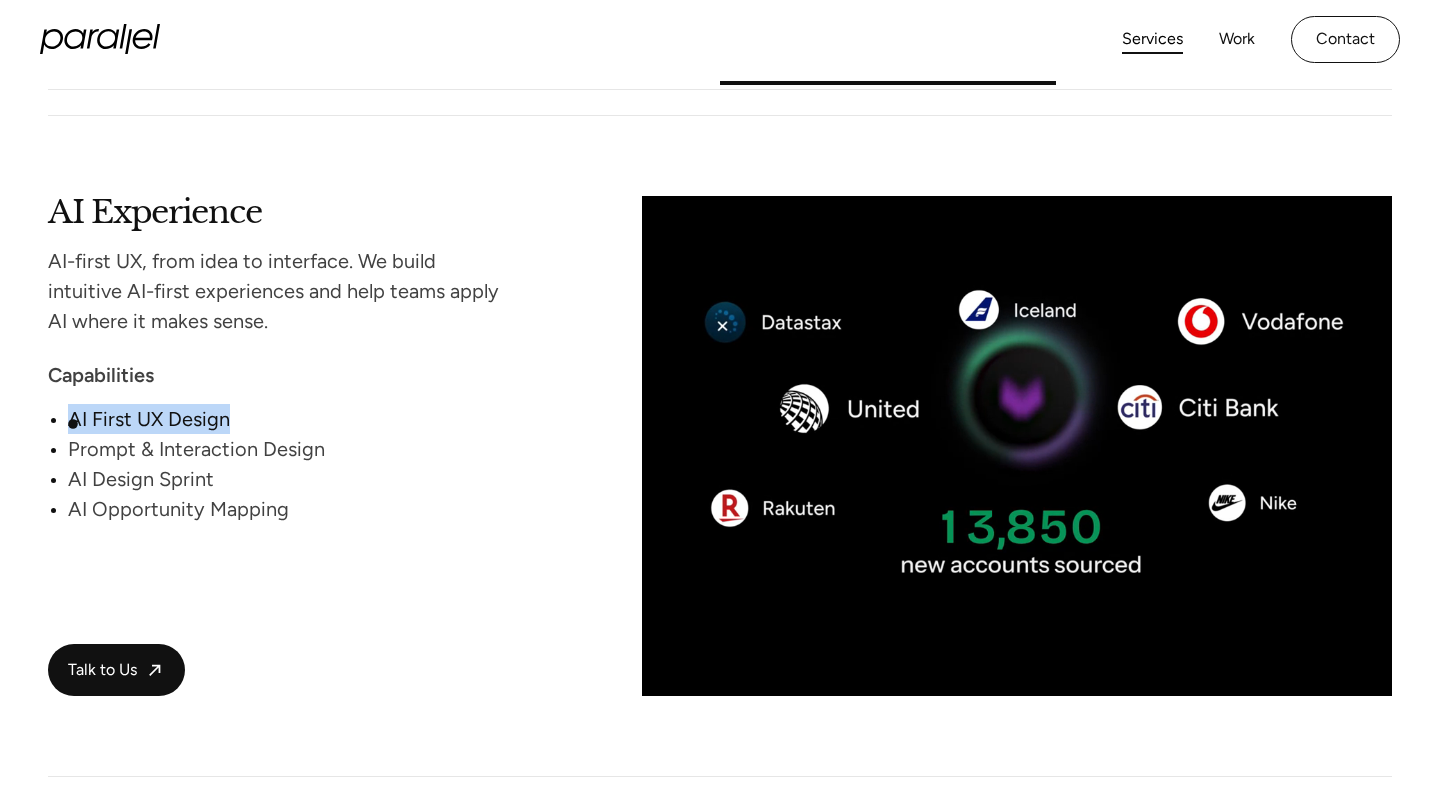 copy on "AI First UX Design" 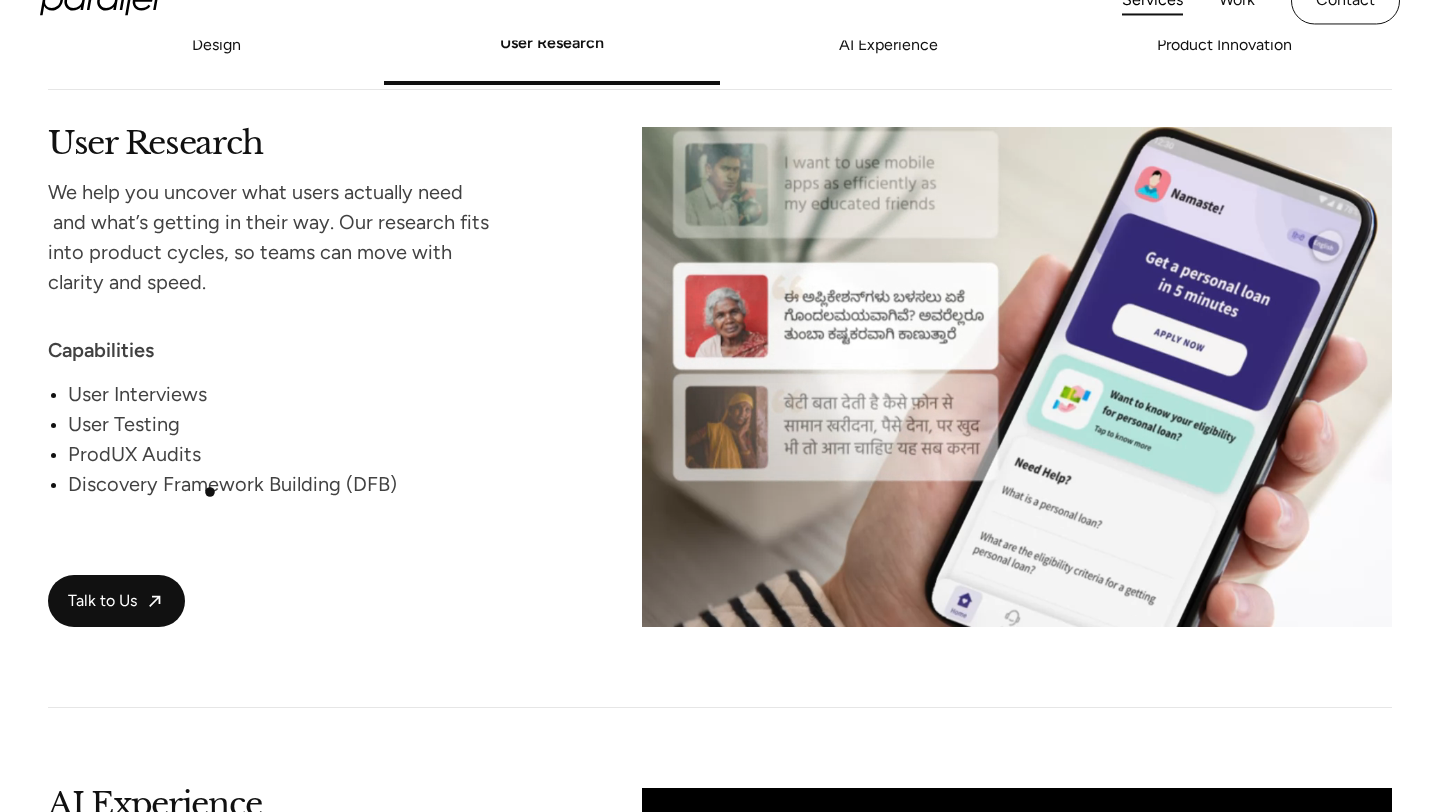 scroll, scrollTop: 2499, scrollLeft: 0, axis: vertical 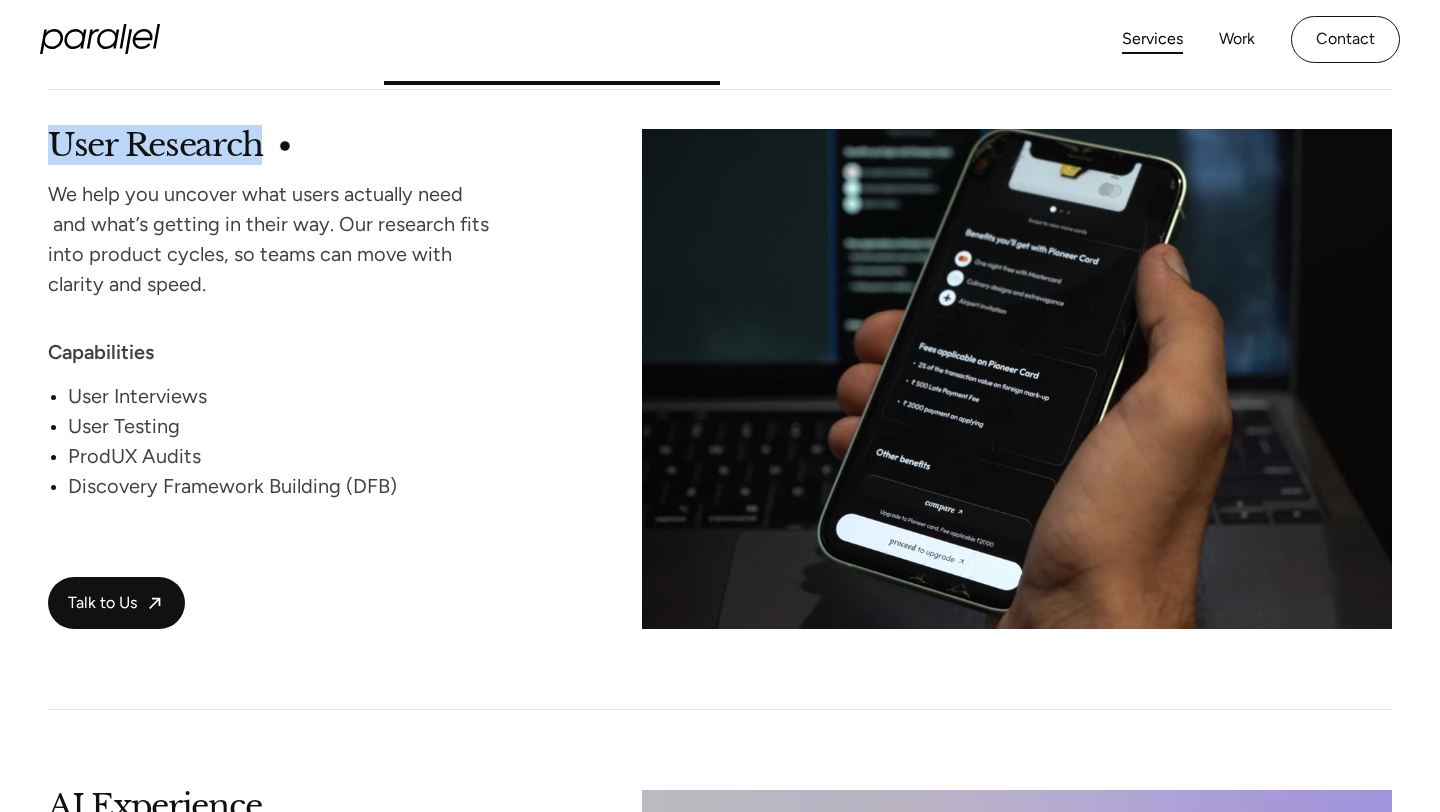 drag, startPoint x: 42, startPoint y: 141, endPoint x: 284, endPoint y: 146, distance: 242.05165 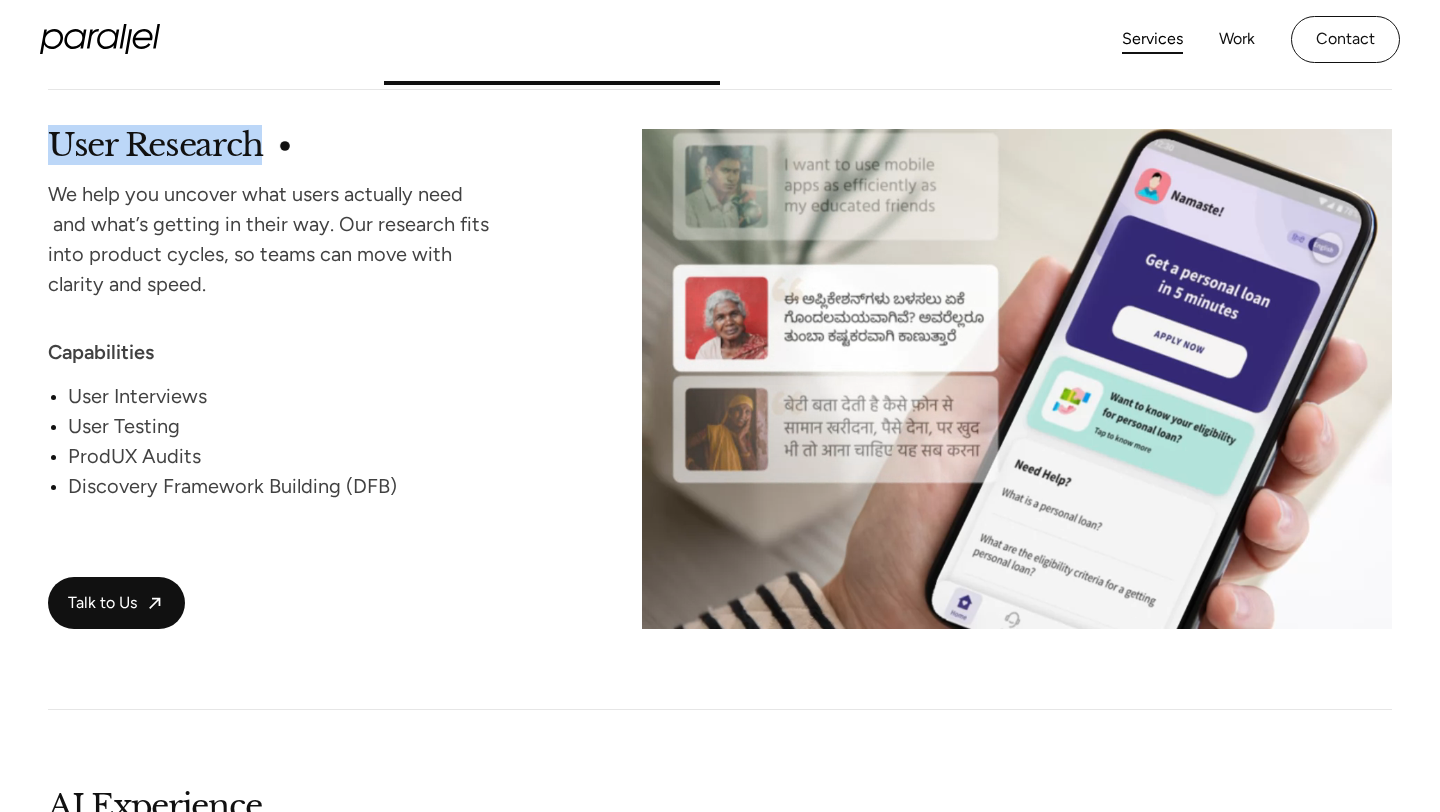 click on "Design User Research AI Experience Product Innovation Design Great design is more than aesthetics. It’s how users engage with a product. We create intuitive, scalable, and high-performing experiences for products, brands and websites, Capabilities UX Design Design Systems Branding  Website Design Talk to Us
User Research We help you uncover what users actually need  and what’s getting in their way. Our research fits into product cycles, so teams can move with clarity and speed. Capabilities User Interviews User Testing ProdUX Audits Discovery Framework Building (DFB) Talk to Us
AI Experience AI-first UX, from idea to interface. We build intuitive AI-first experiences and help teams apply AI where it makes sense. Capabilities AI First UX Design Prompt & Interaction Design AI Design Sprint AI Opportunity Mapping Talk to Us
Product Innovation Capabilities Strategy Sprint Co-Design Workshops Vision Prototype / MVP Development Talk to Us" at bounding box center (720, 696) 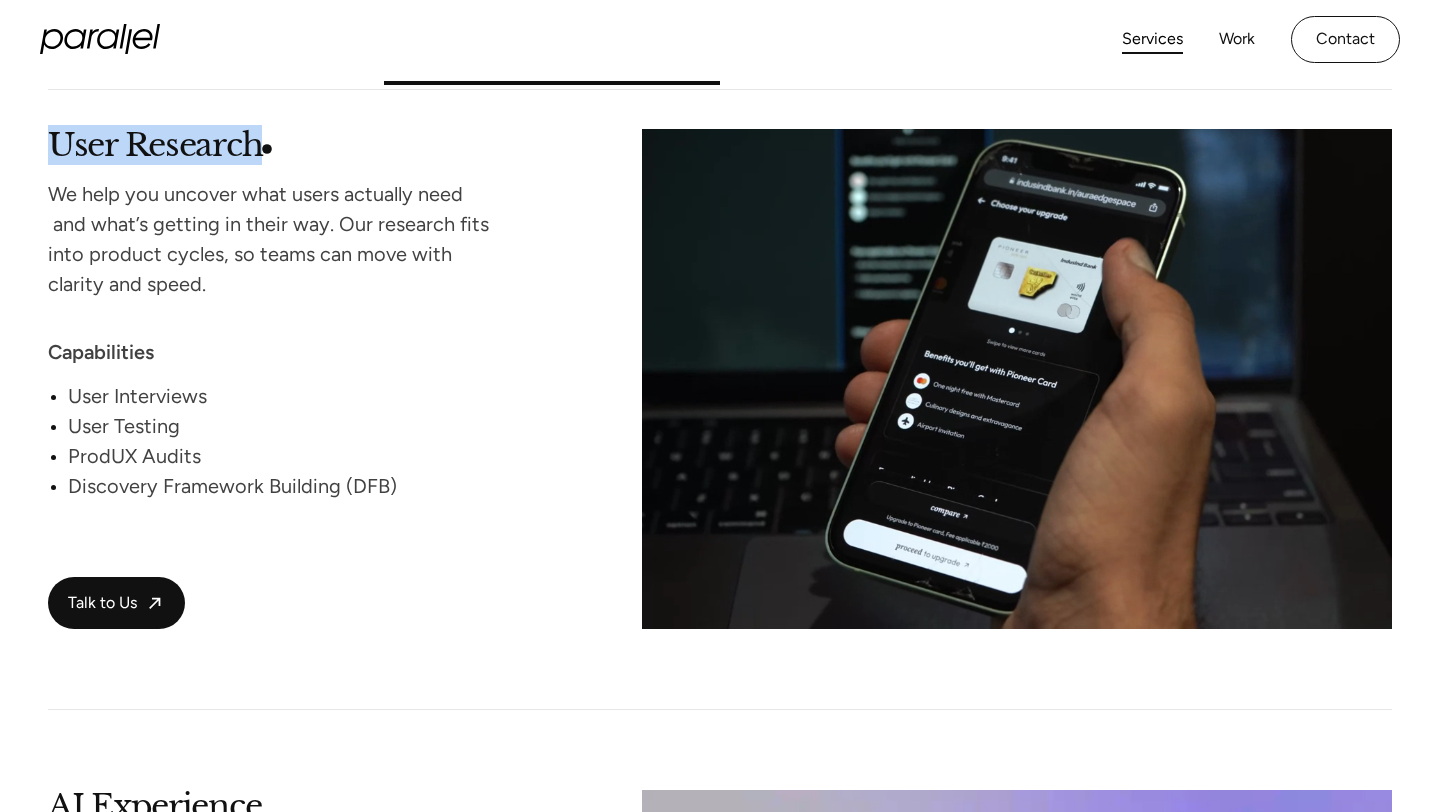 click on "User Research" at bounding box center [275, 142] 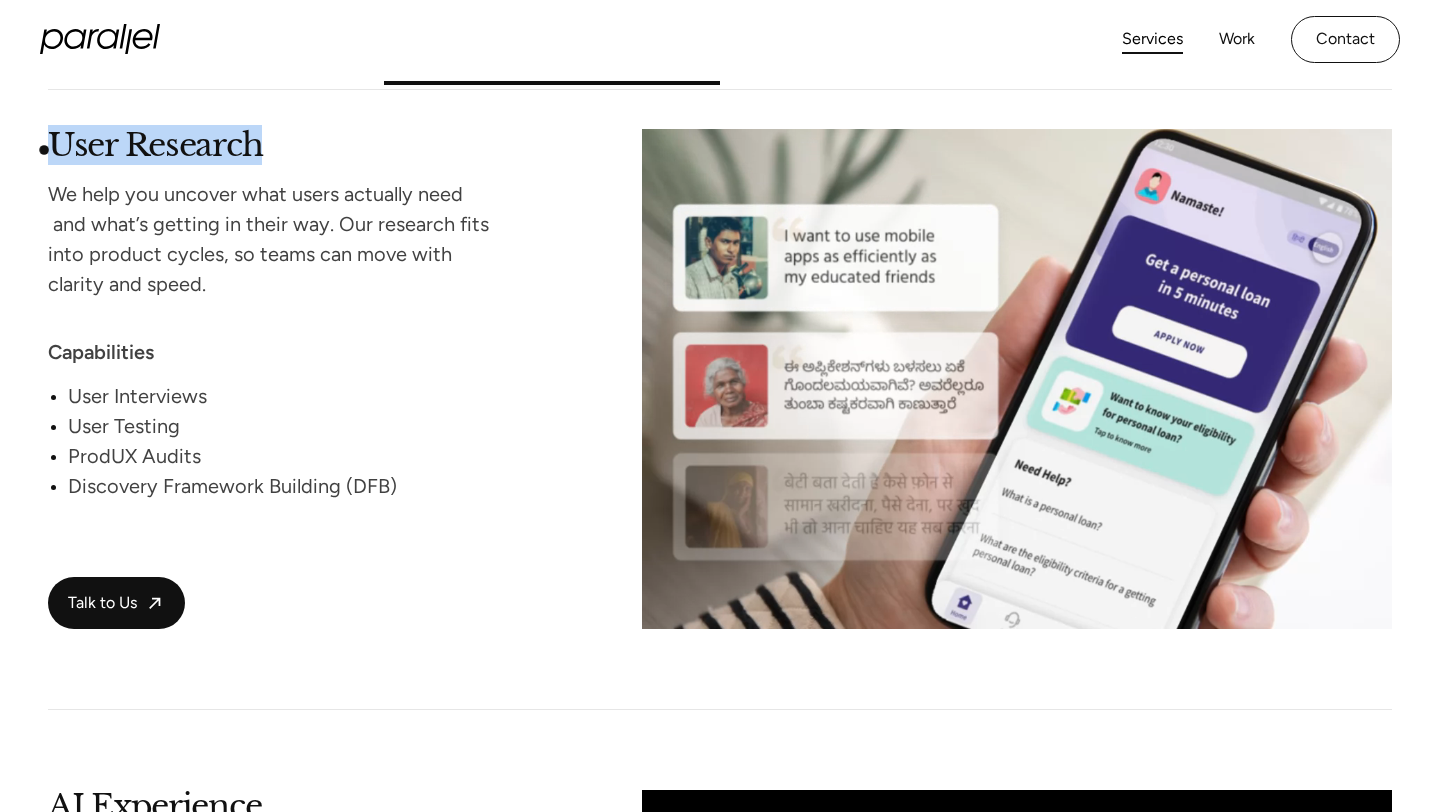 drag, startPoint x: 269, startPoint y: 150, endPoint x: 44, endPoint y: 150, distance: 225 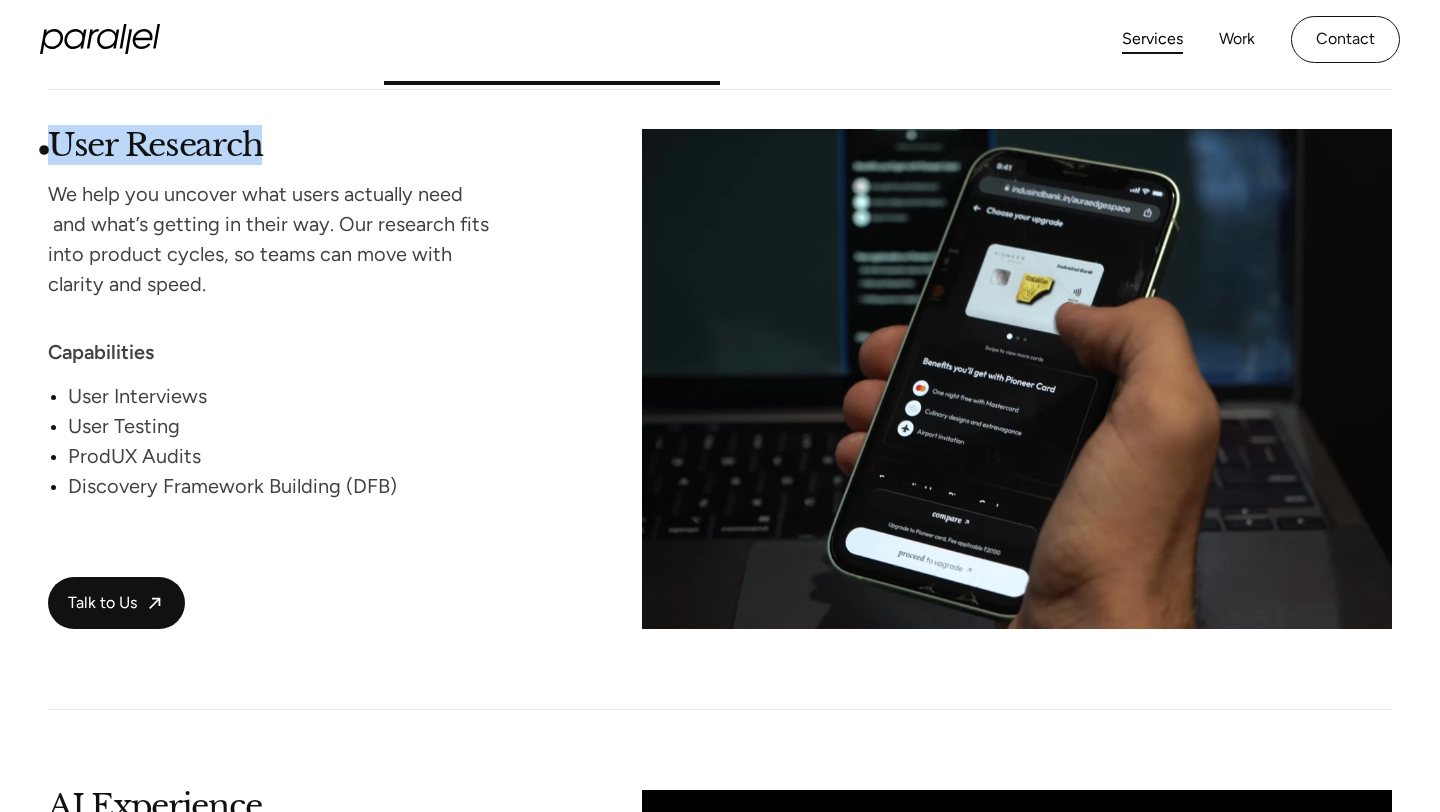 click on "Design User Research AI Experience Product Innovation Design Great design is more than aesthetics. It’s how users engage with a product. We create intuitive, scalable, and high-performing experiences for products, brands and websites, Capabilities UX Design Design Systems Branding  Website Design Talk to Us
User Research We help you uncover what users actually need  and what’s getting in their way. Our research fits into product cycles, so teams can move with clarity and speed. Capabilities User Interviews User Testing ProdUX Audits Discovery Framework Building (DFB) Talk to Us
AI Experience AI-first UX, from idea to interface. We build intuitive AI-first experiences and help teams apply AI where it makes sense. Capabilities AI First UX Design Prompt & Interaction Design AI Design Sprint AI Opportunity Mapping Talk to Us
Product Innovation Capabilities Strategy Sprint Co-Design Workshops Vision Prototype / MVP Development Talk to Us" at bounding box center [720, 696] 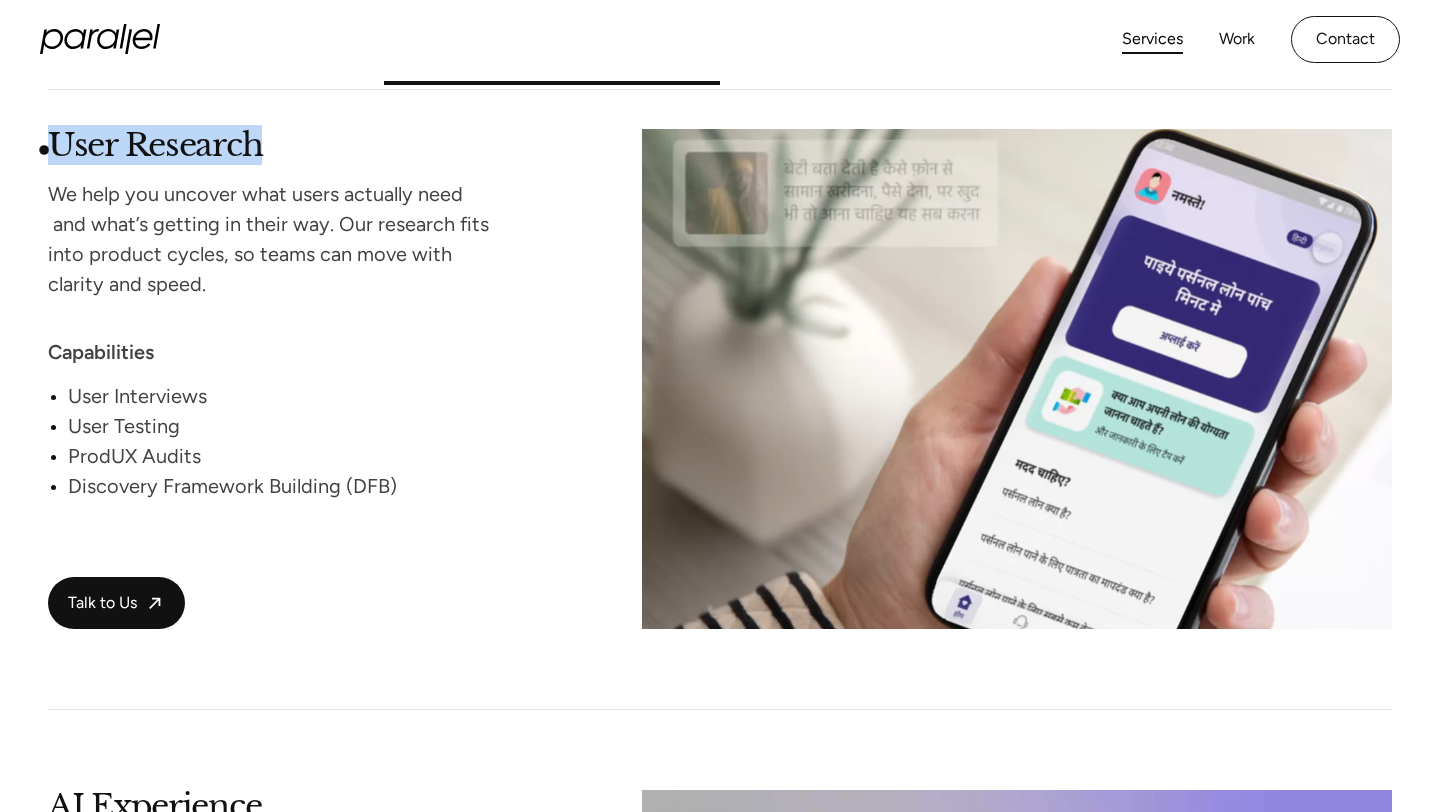 copy on "User Research" 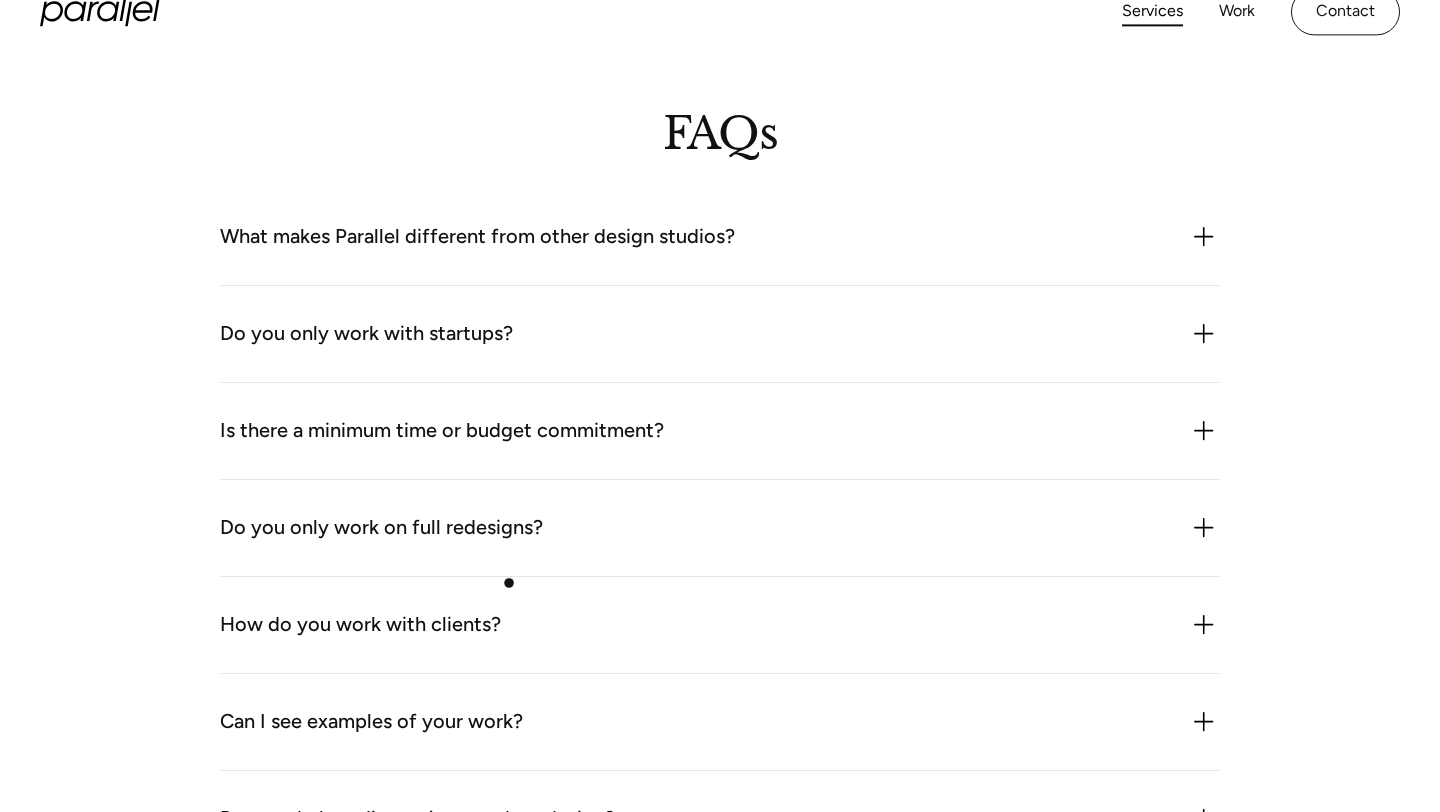 scroll, scrollTop: 5089, scrollLeft: 0, axis: vertical 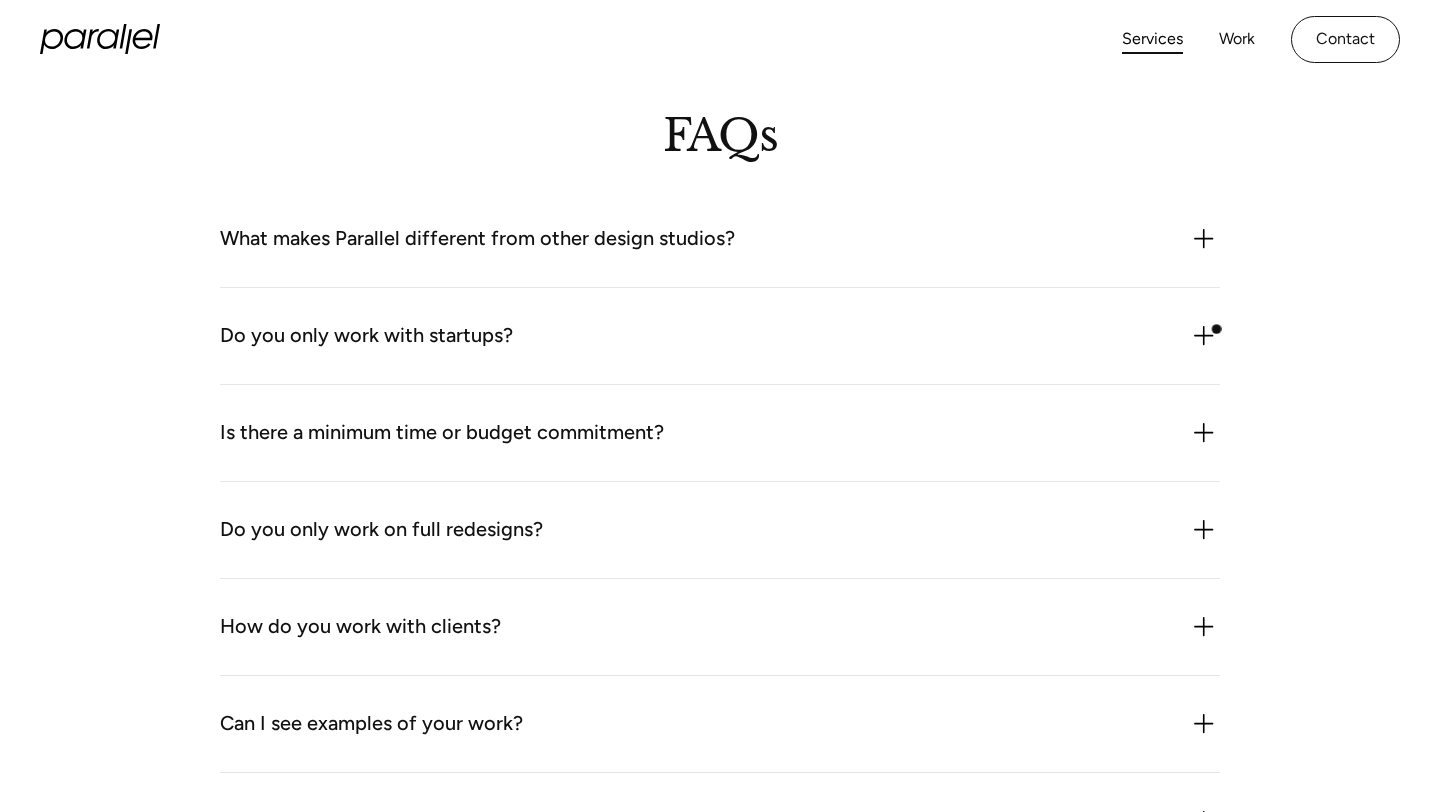 click at bounding box center [1204, 336] 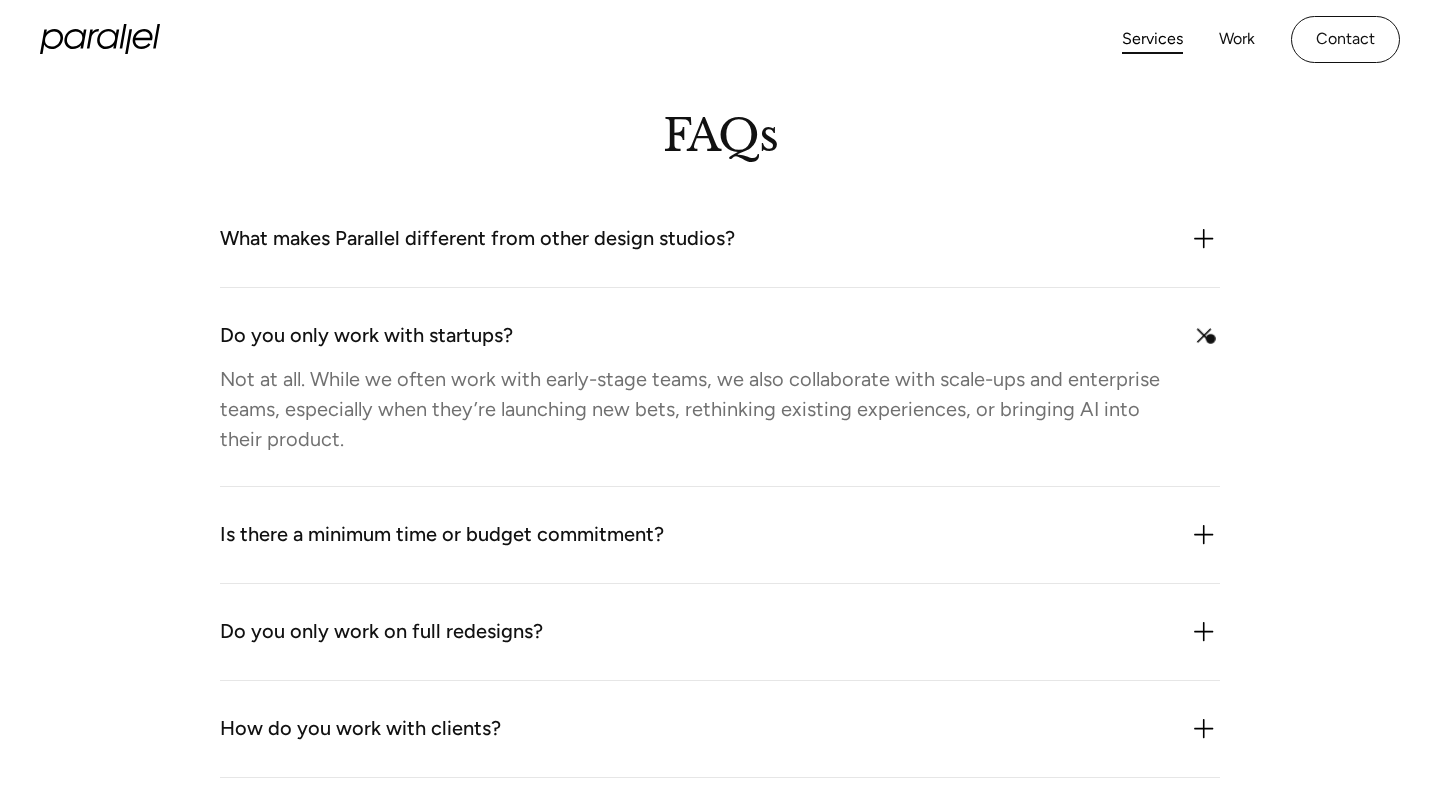 click at bounding box center [1203, 336] 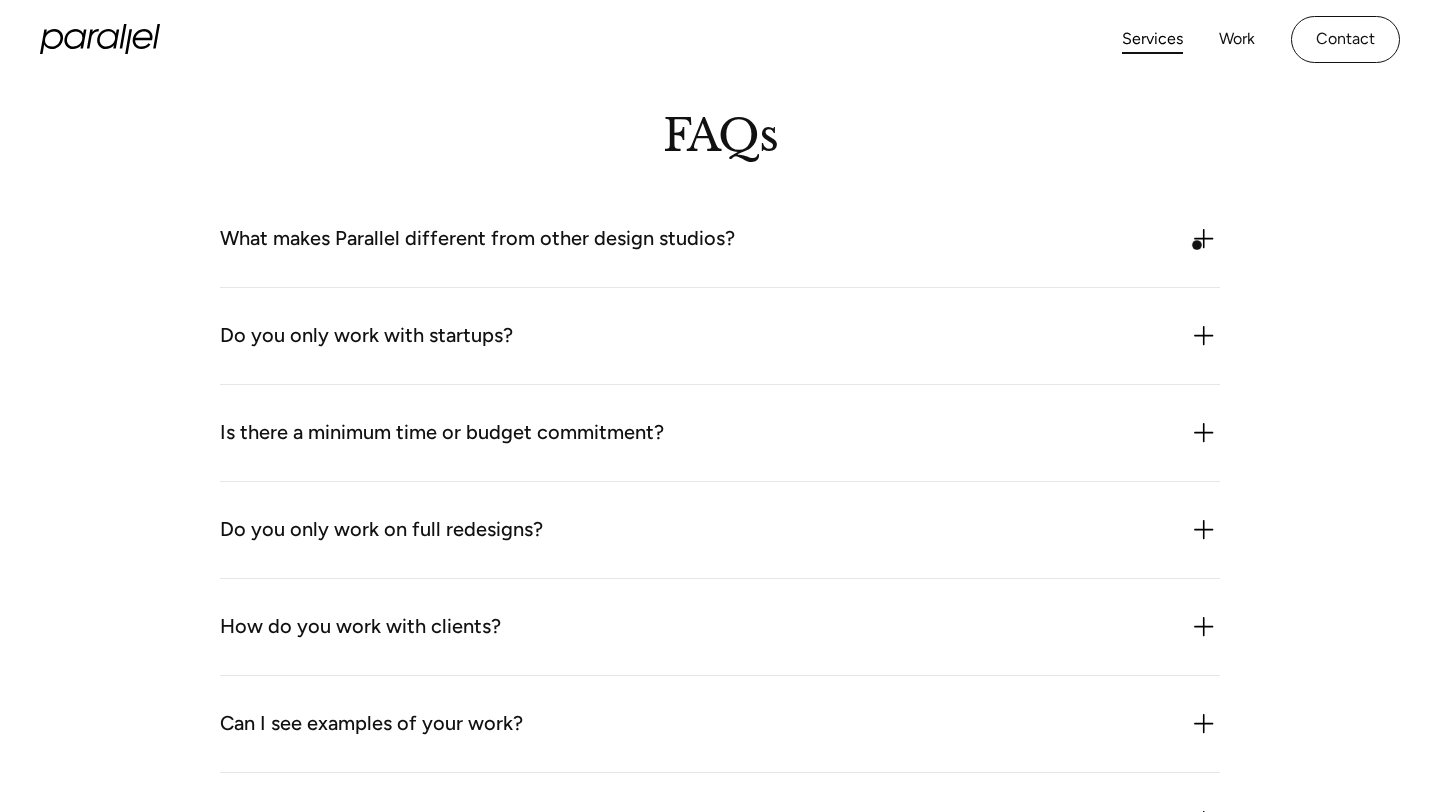 click at bounding box center [1204, 239] 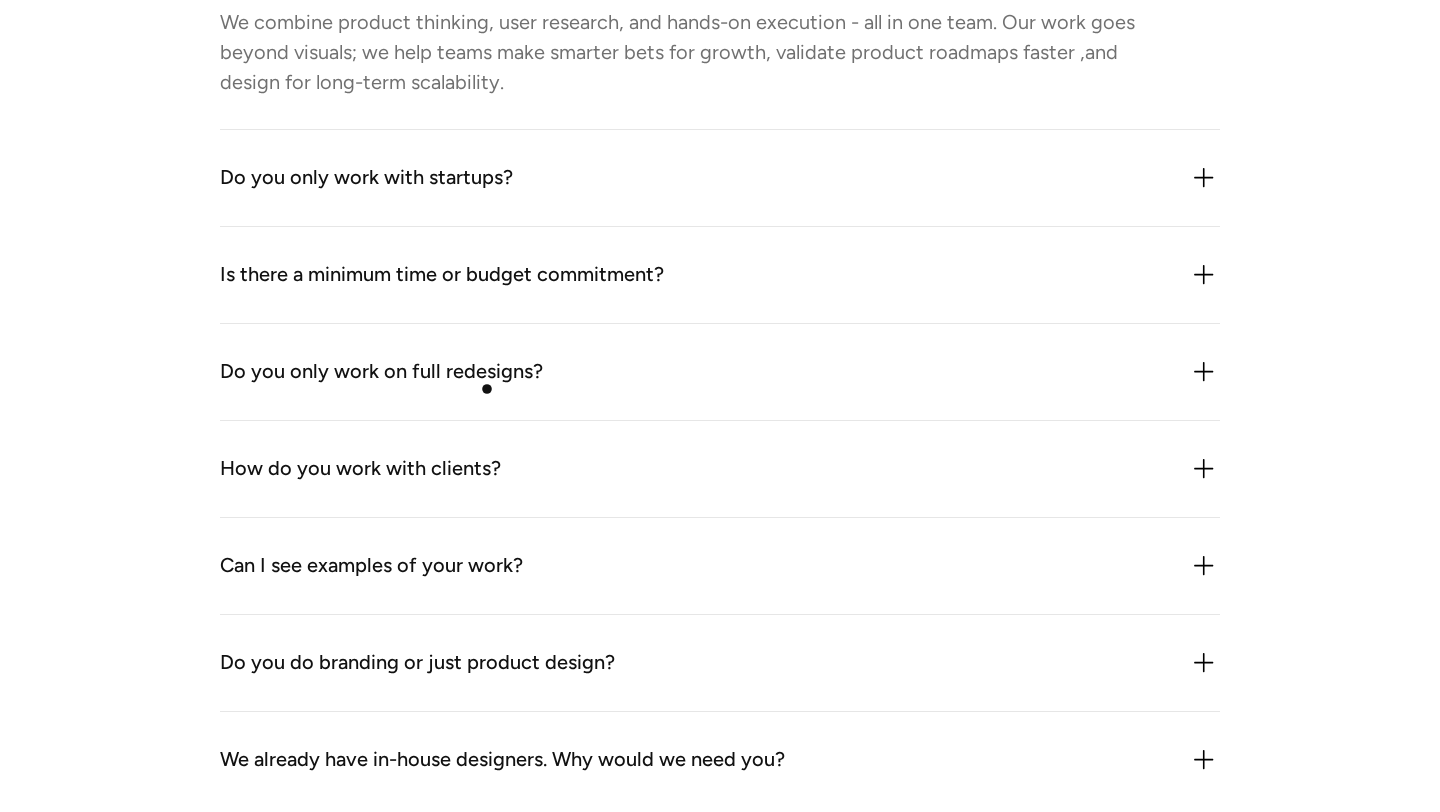 scroll, scrollTop: 5351, scrollLeft: 0, axis: vertical 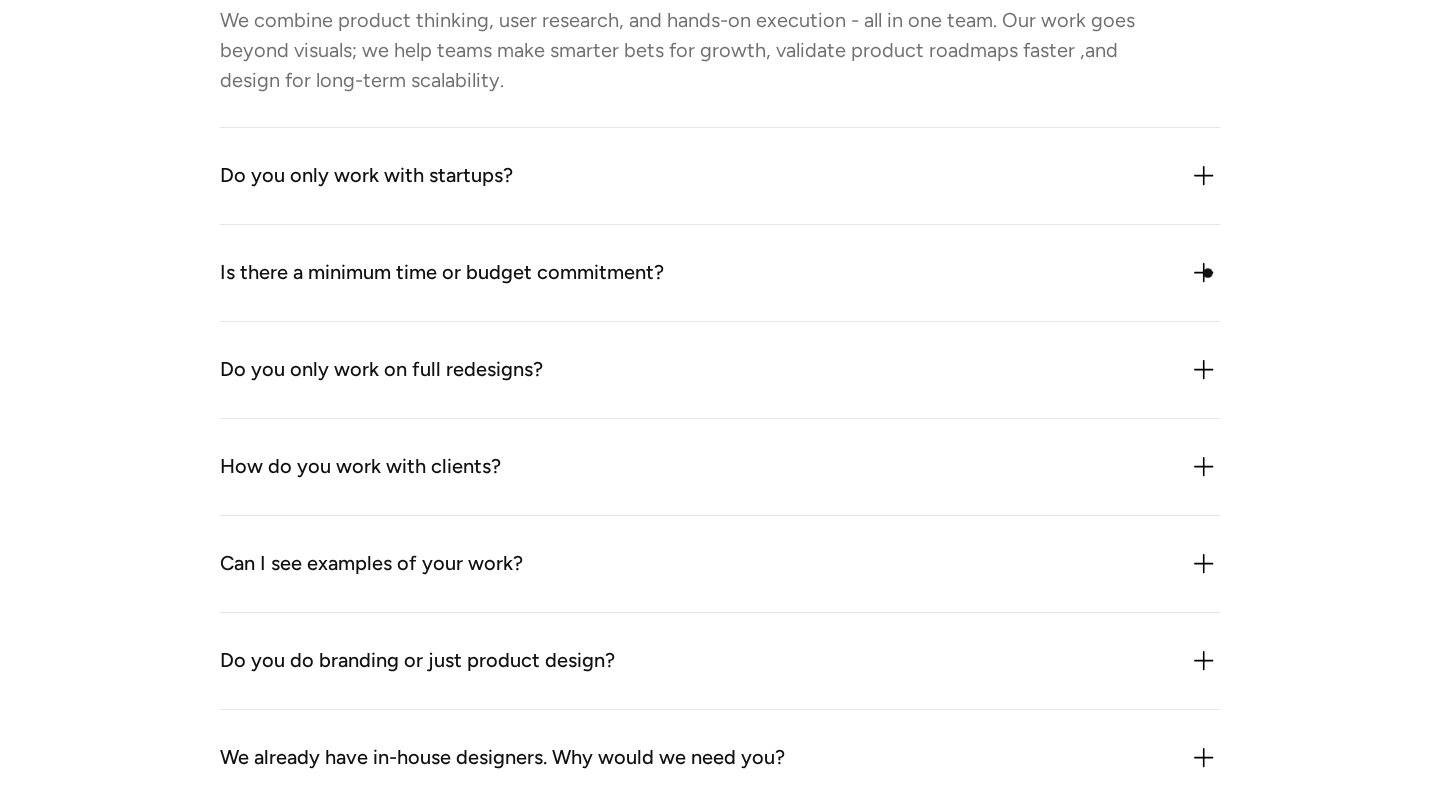 click at bounding box center (1204, 273) 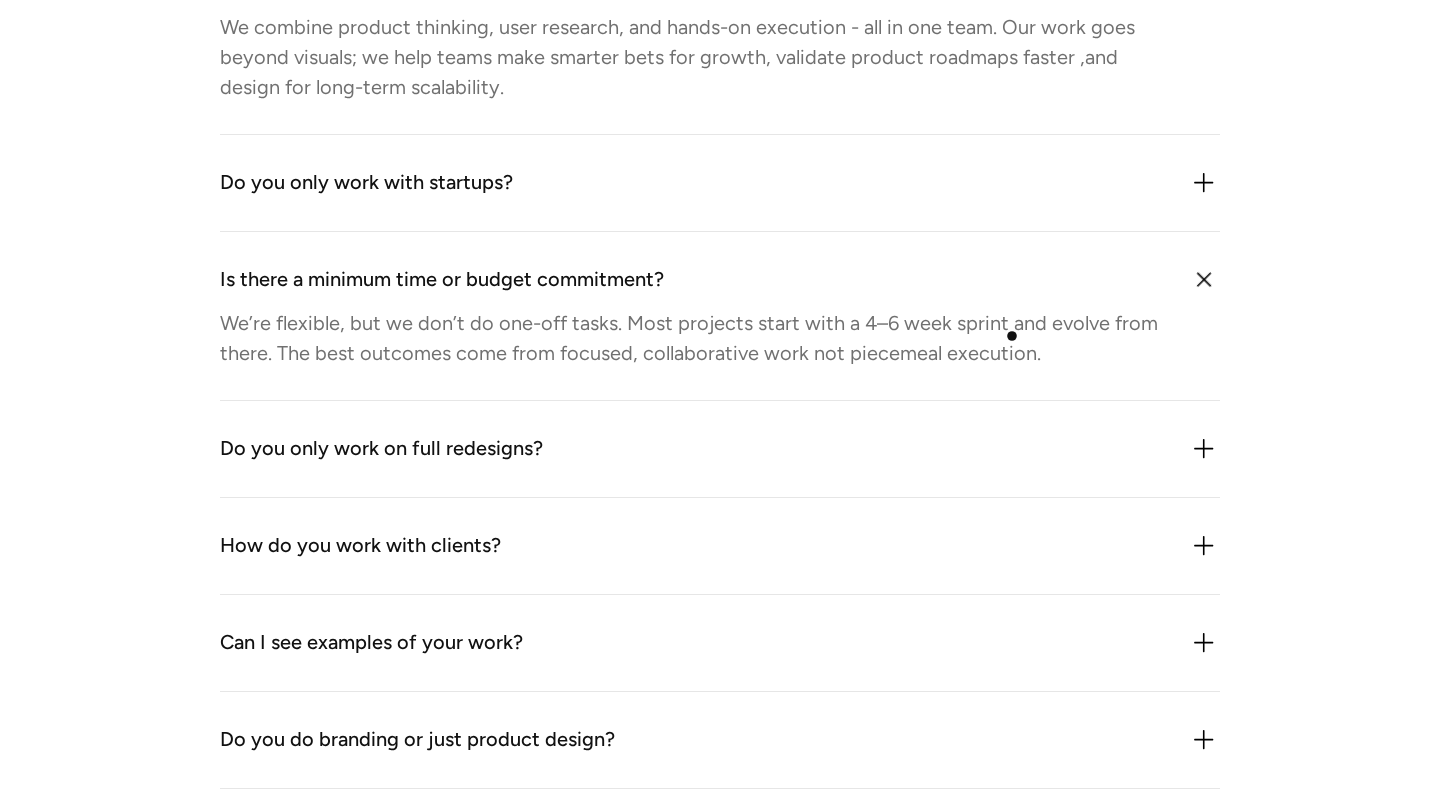 scroll, scrollTop: 5351, scrollLeft: 0, axis: vertical 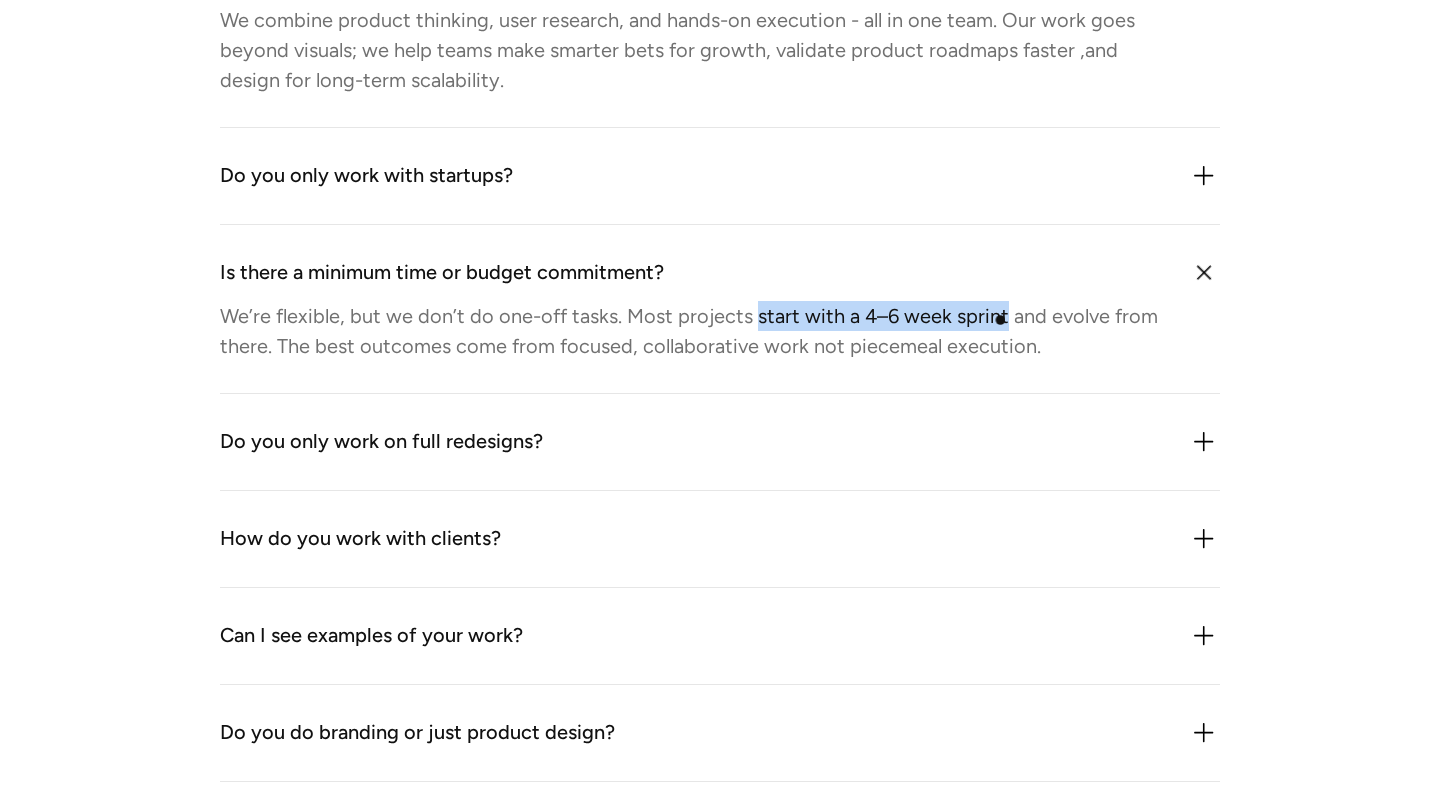 drag, startPoint x: 753, startPoint y: 321, endPoint x: 1000, endPoint y: 320, distance: 247.00203 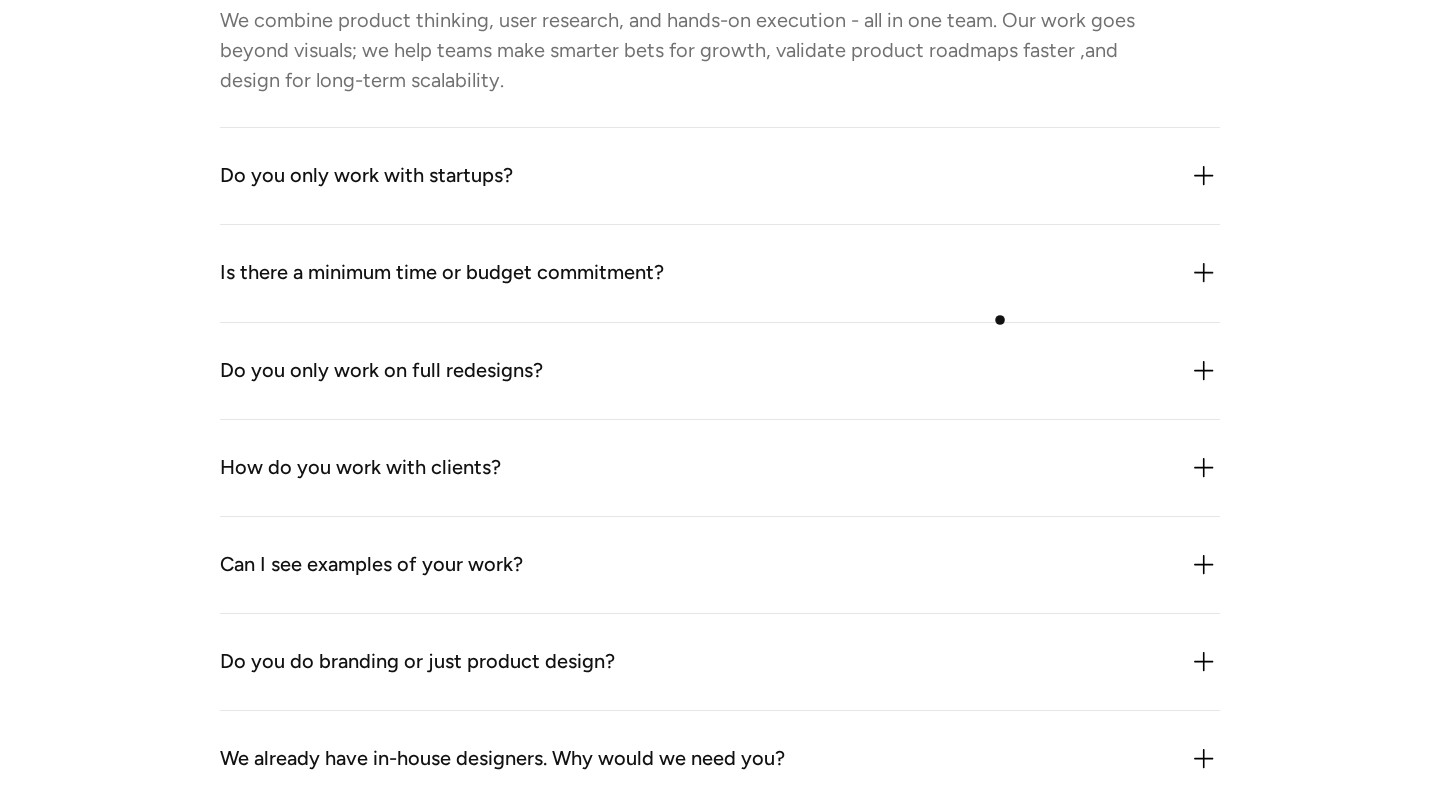copy on "start with a 4–6 week sprint" 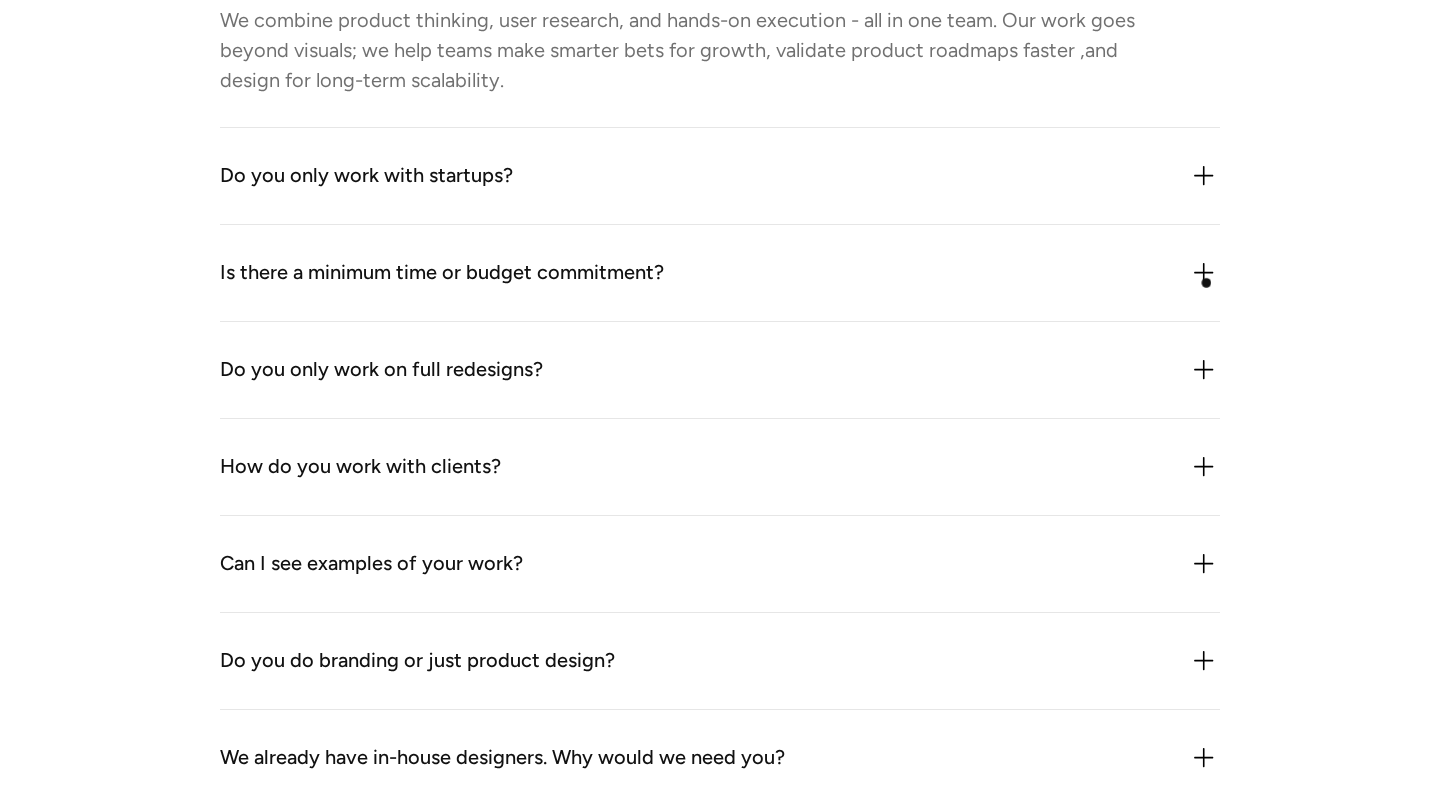 click at bounding box center [1204, 273] 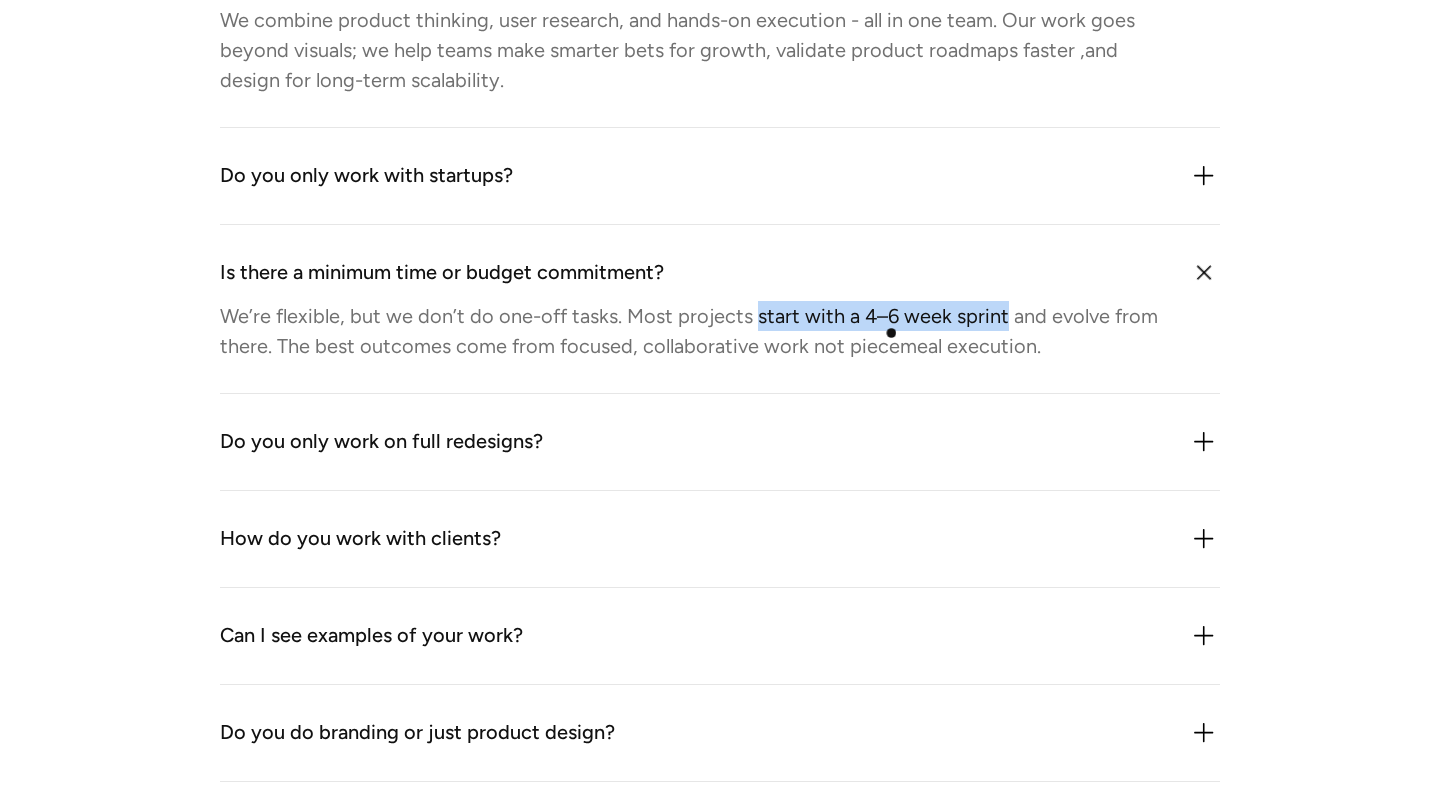 copy on "start with a 4–6 week sprint" 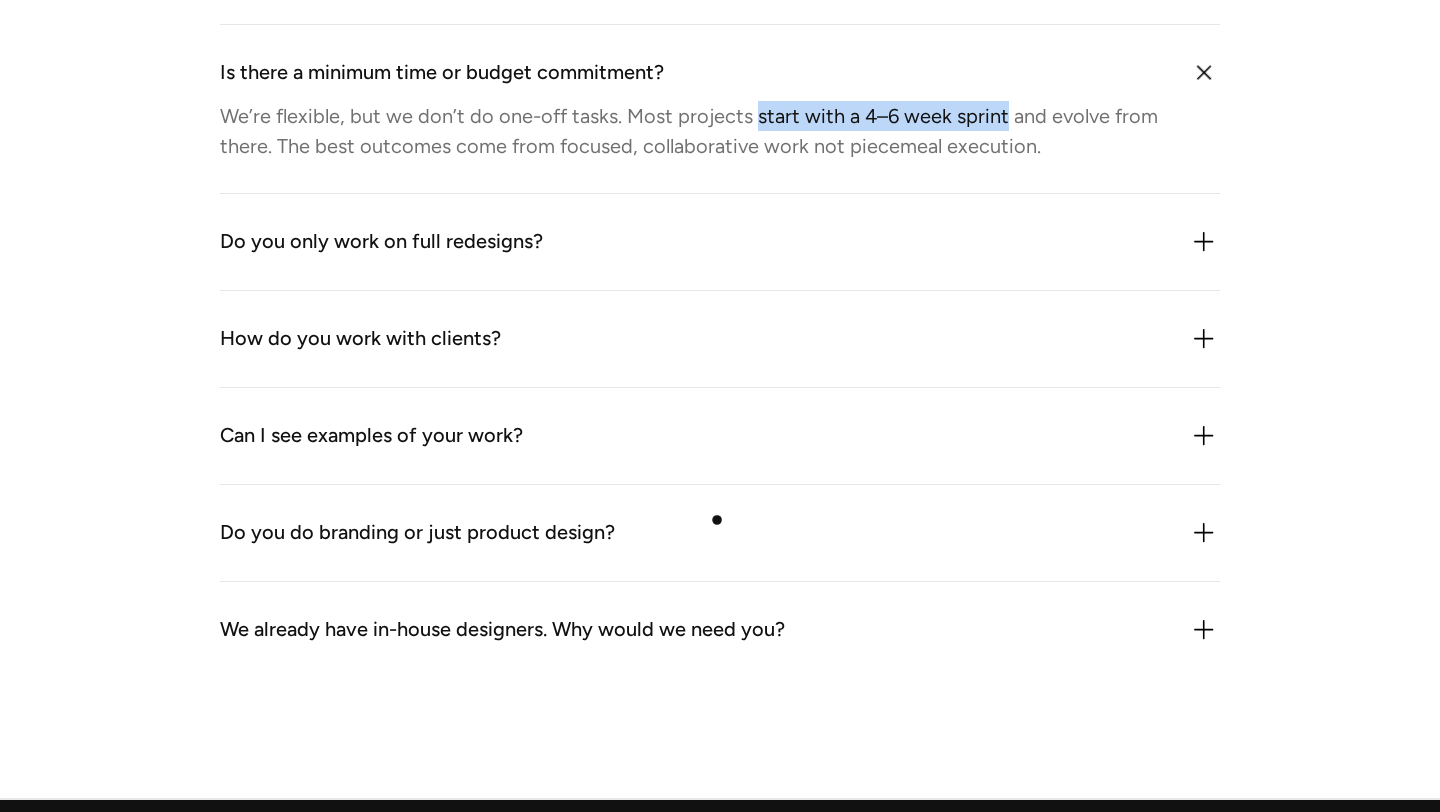 scroll, scrollTop: 5581, scrollLeft: 0, axis: vertical 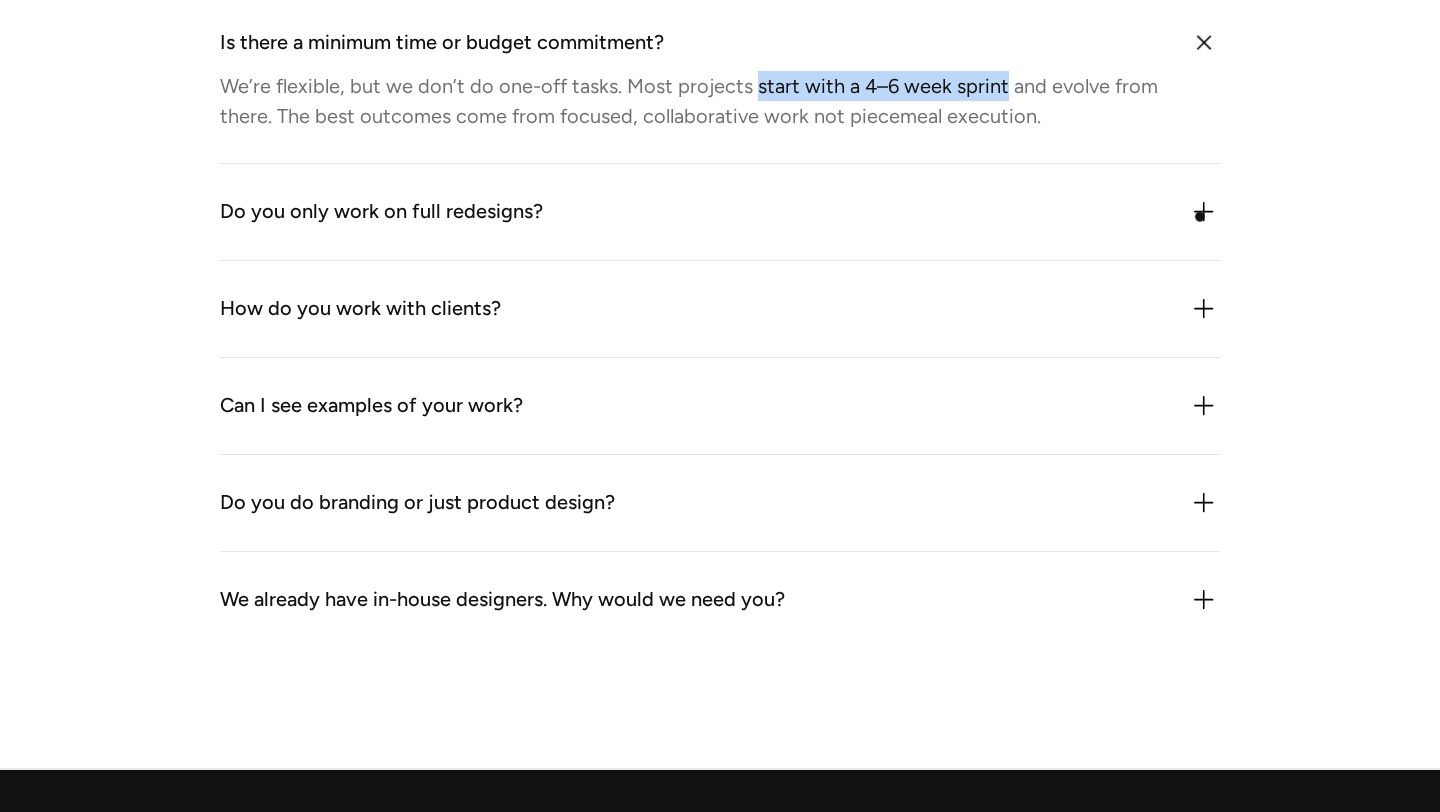 click at bounding box center [1204, 212] 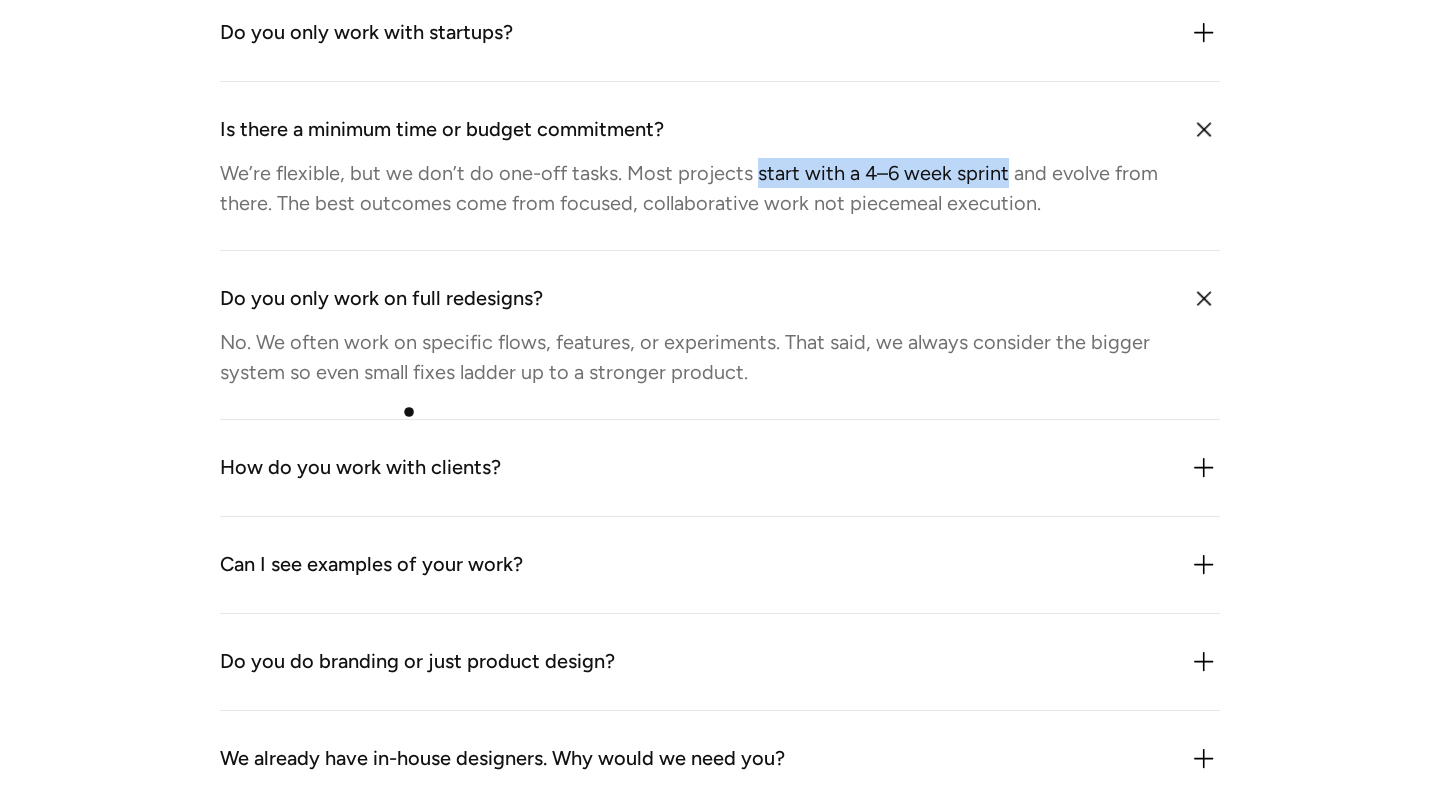 scroll, scrollTop: 5492, scrollLeft: 0, axis: vertical 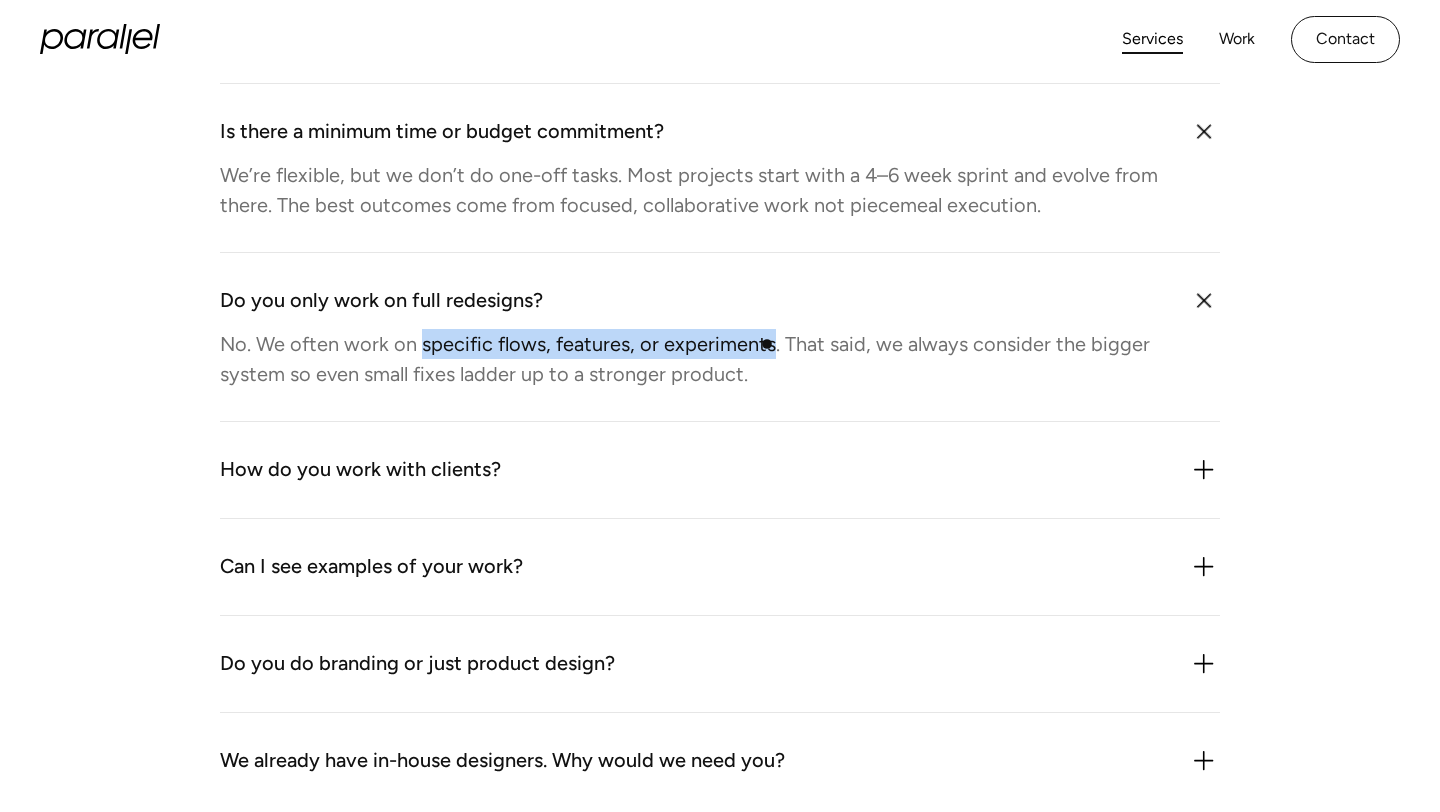copy on "specific flows, features, or experiments" 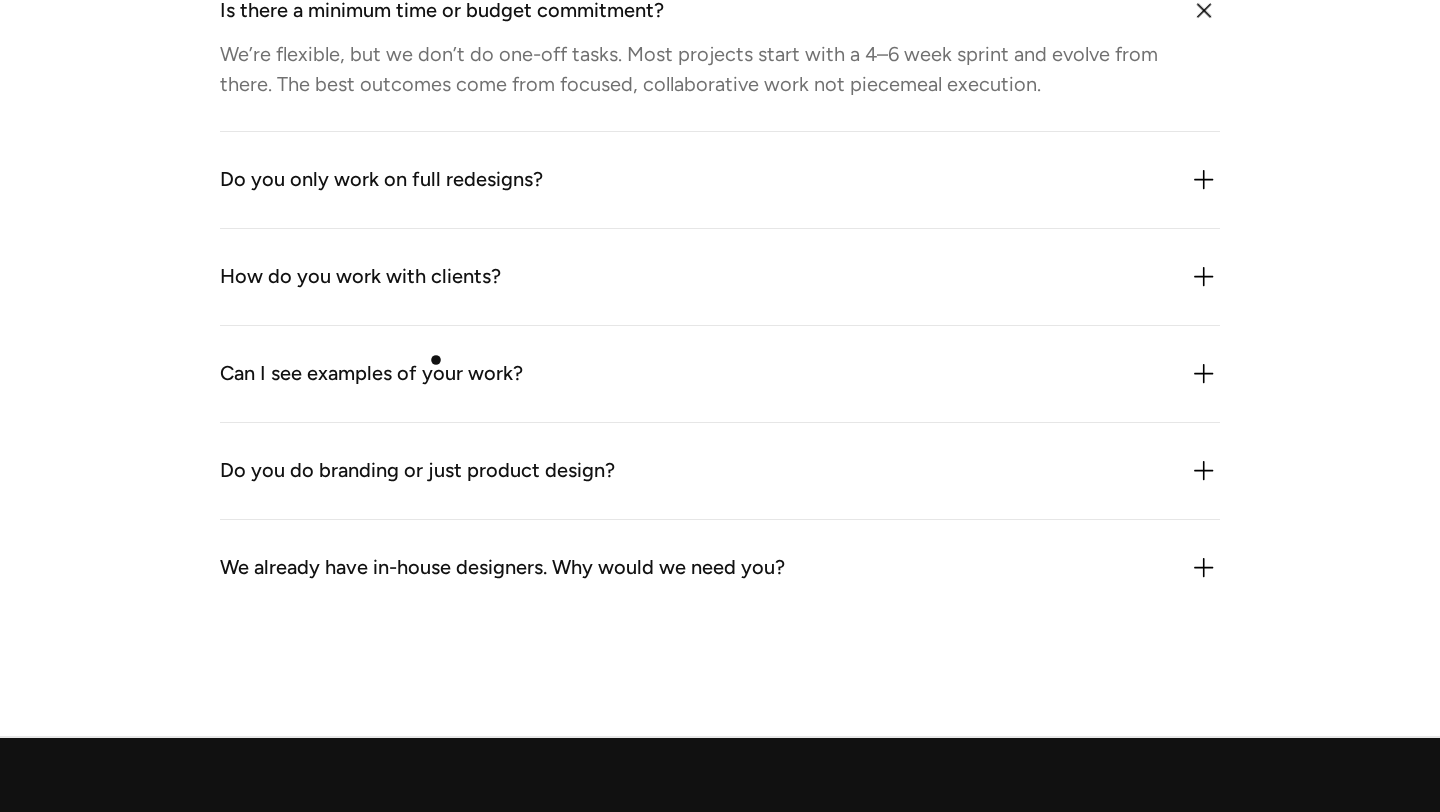 scroll, scrollTop: 5631, scrollLeft: 0, axis: vertical 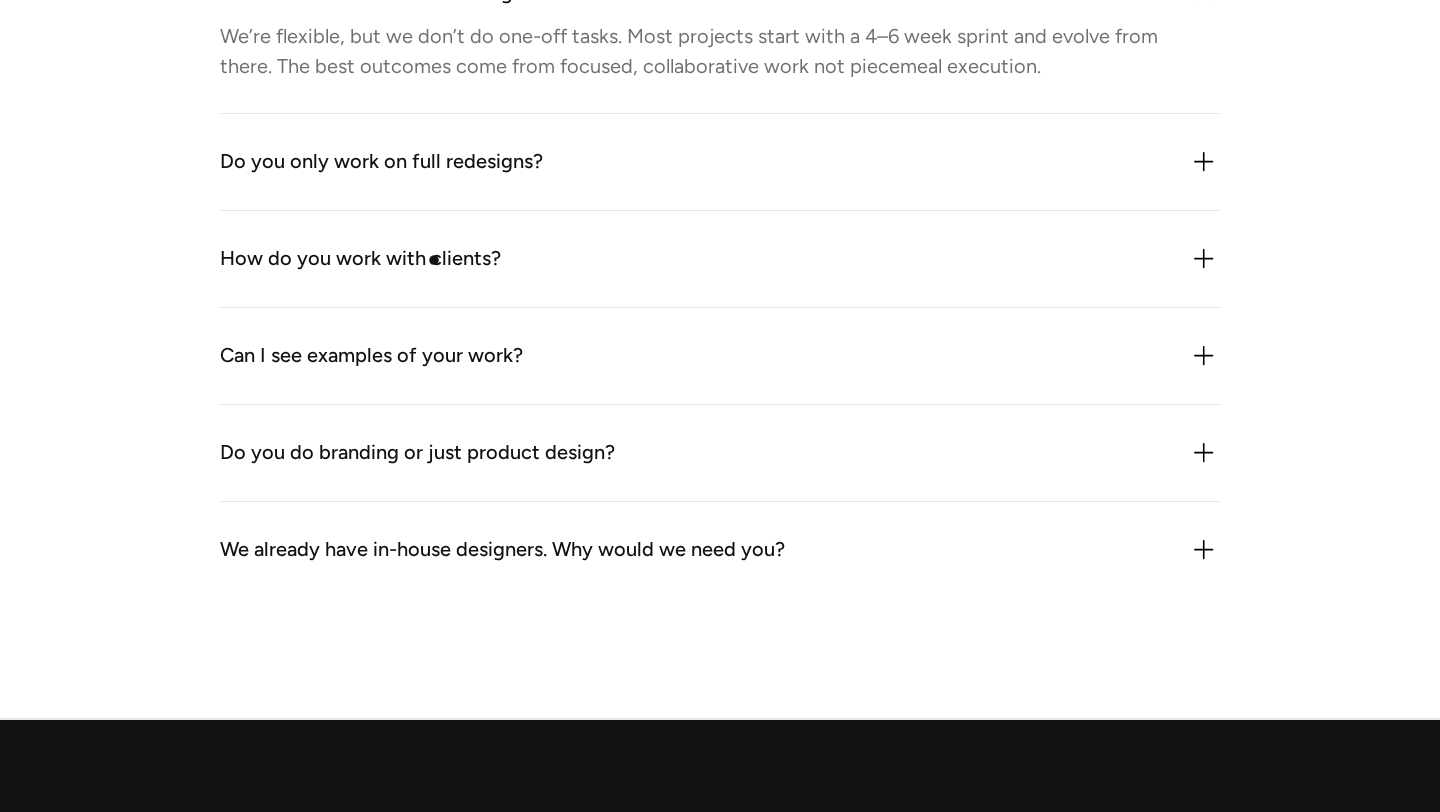 click on "How do you work with clients?" at bounding box center [360, 259] 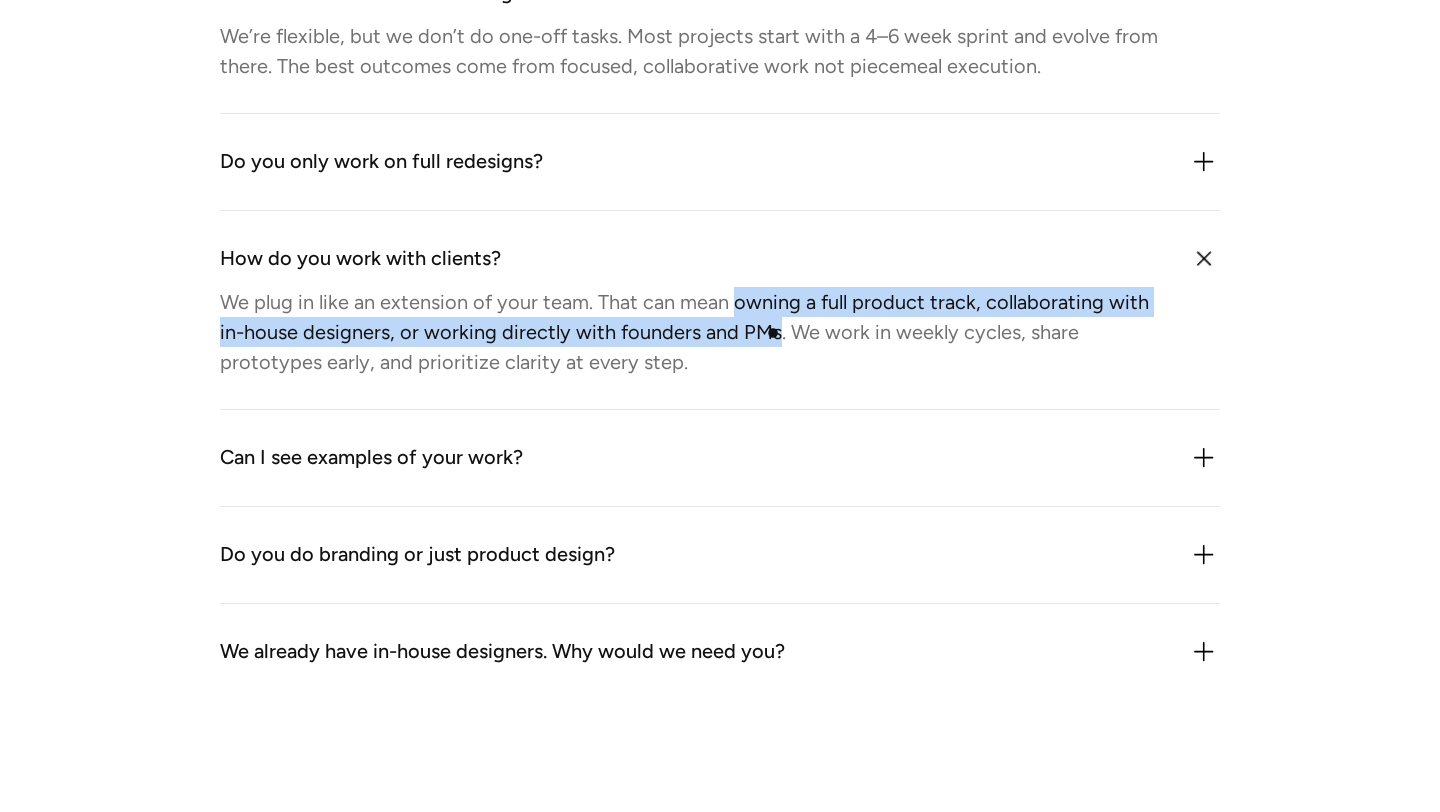 copy on "owning a full product track, collaborating with in-house designers, or working directly with founders and PMs" 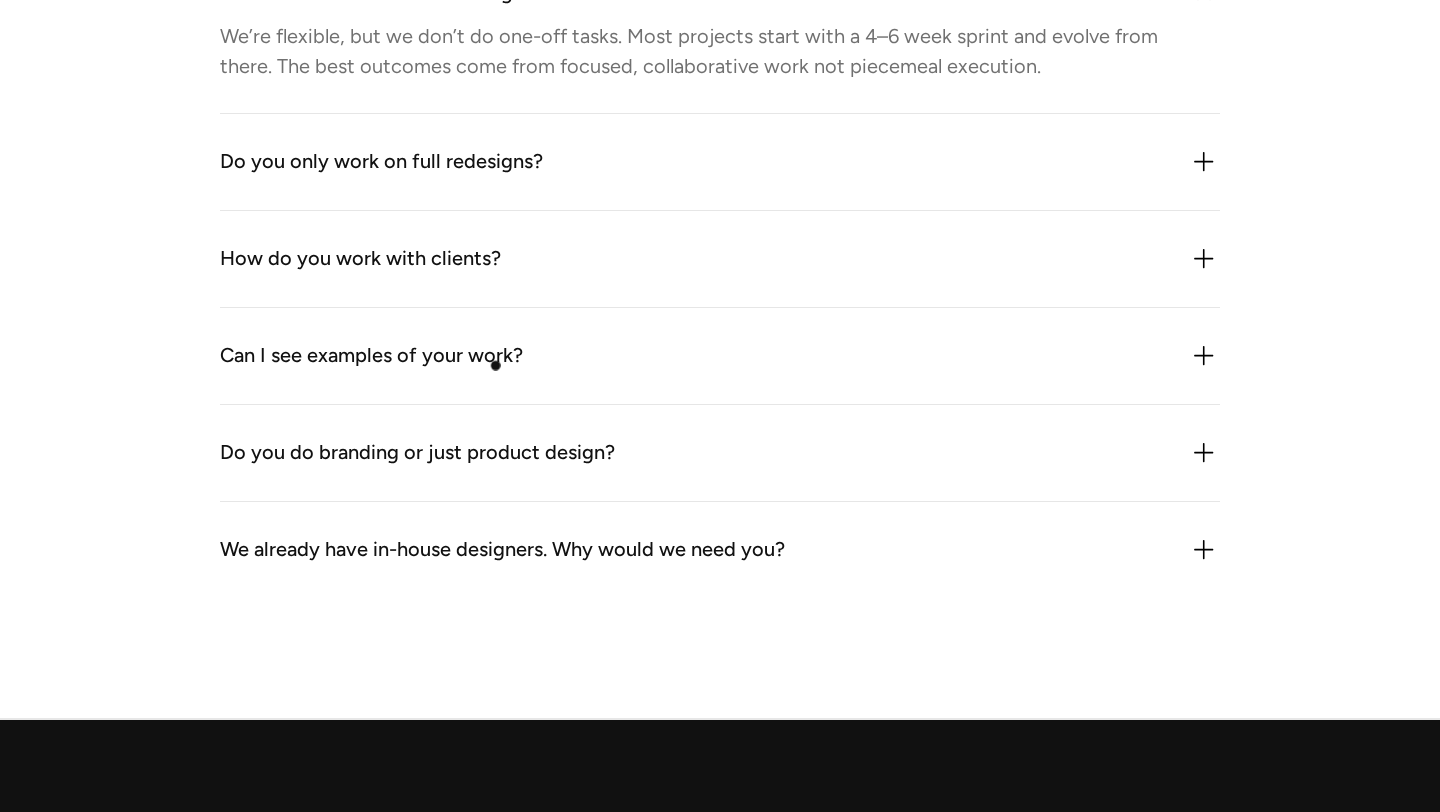 click on "Can I see examples of your work?" at bounding box center [371, 356] 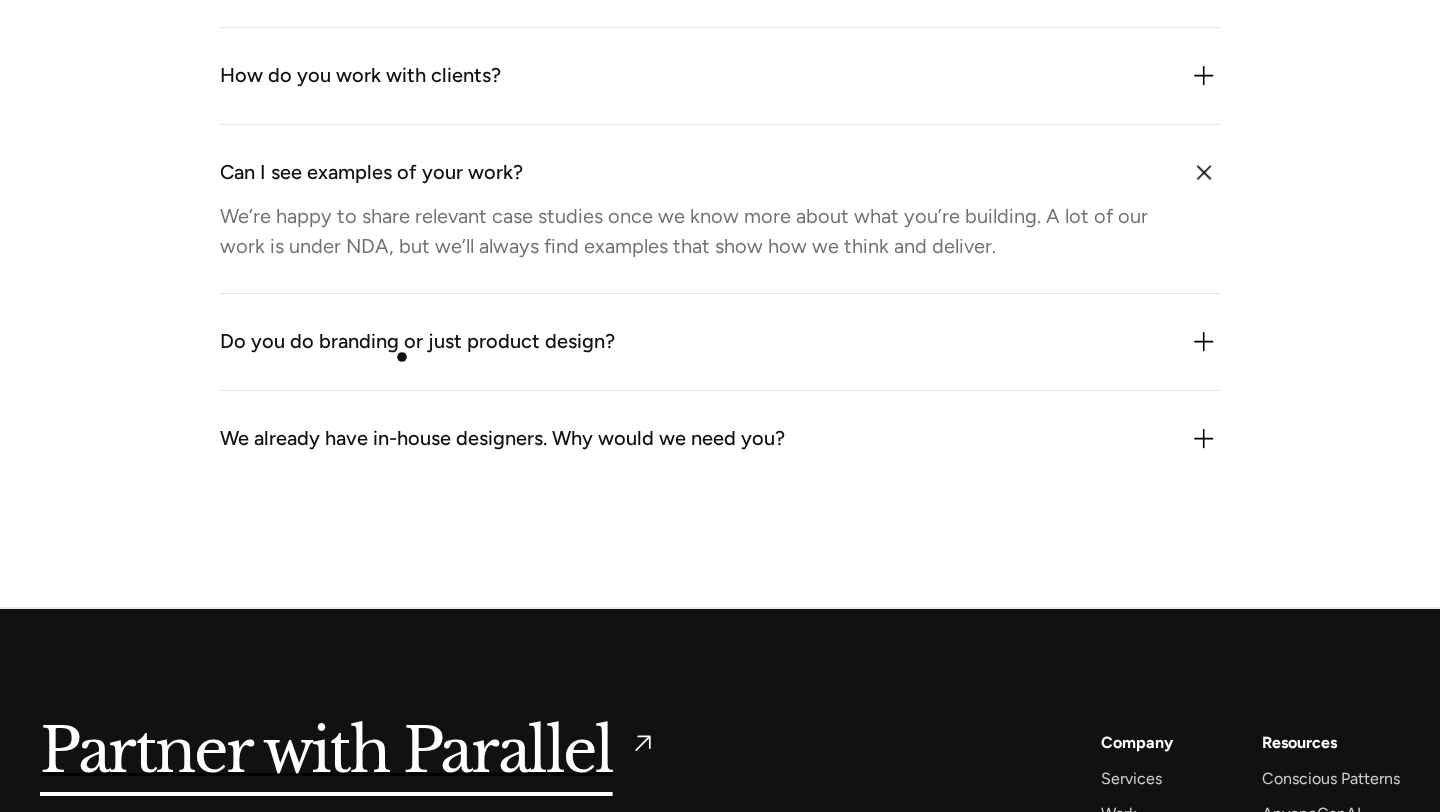 scroll, scrollTop: 5852, scrollLeft: 0, axis: vertical 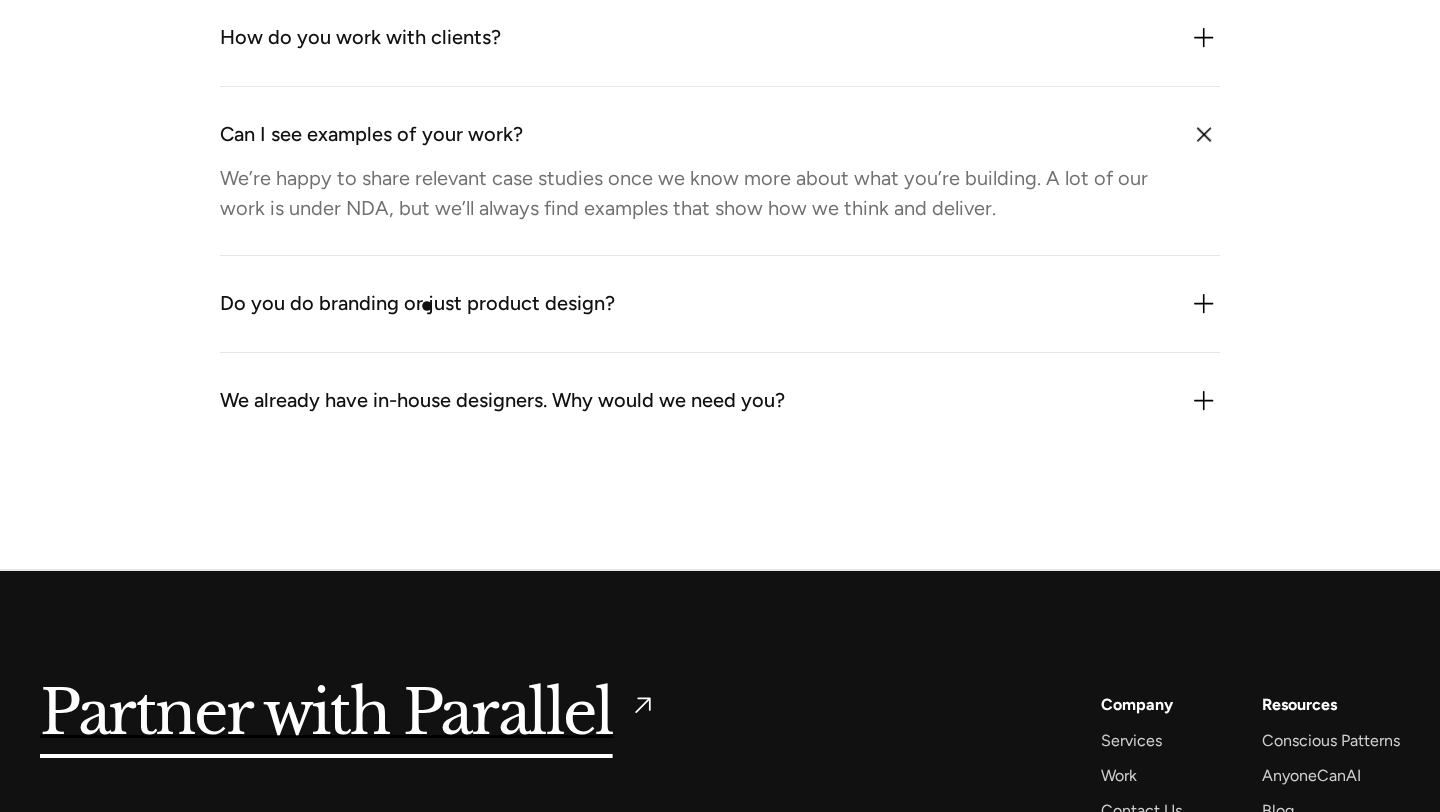 click on "Do you do branding or just product design?" at bounding box center [417, 304] 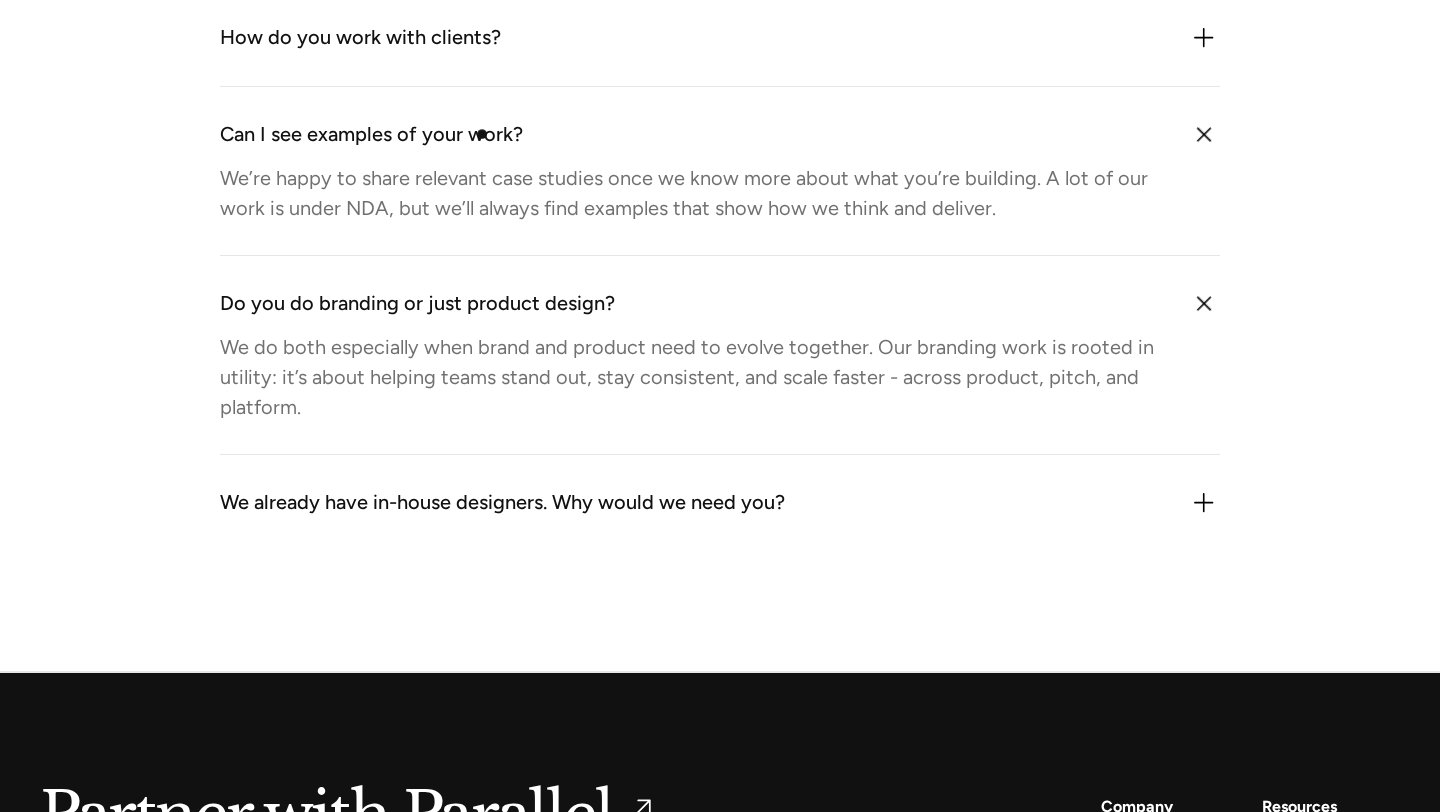 click on "Can I see examples of your work?" at bounding box center [371, 135] 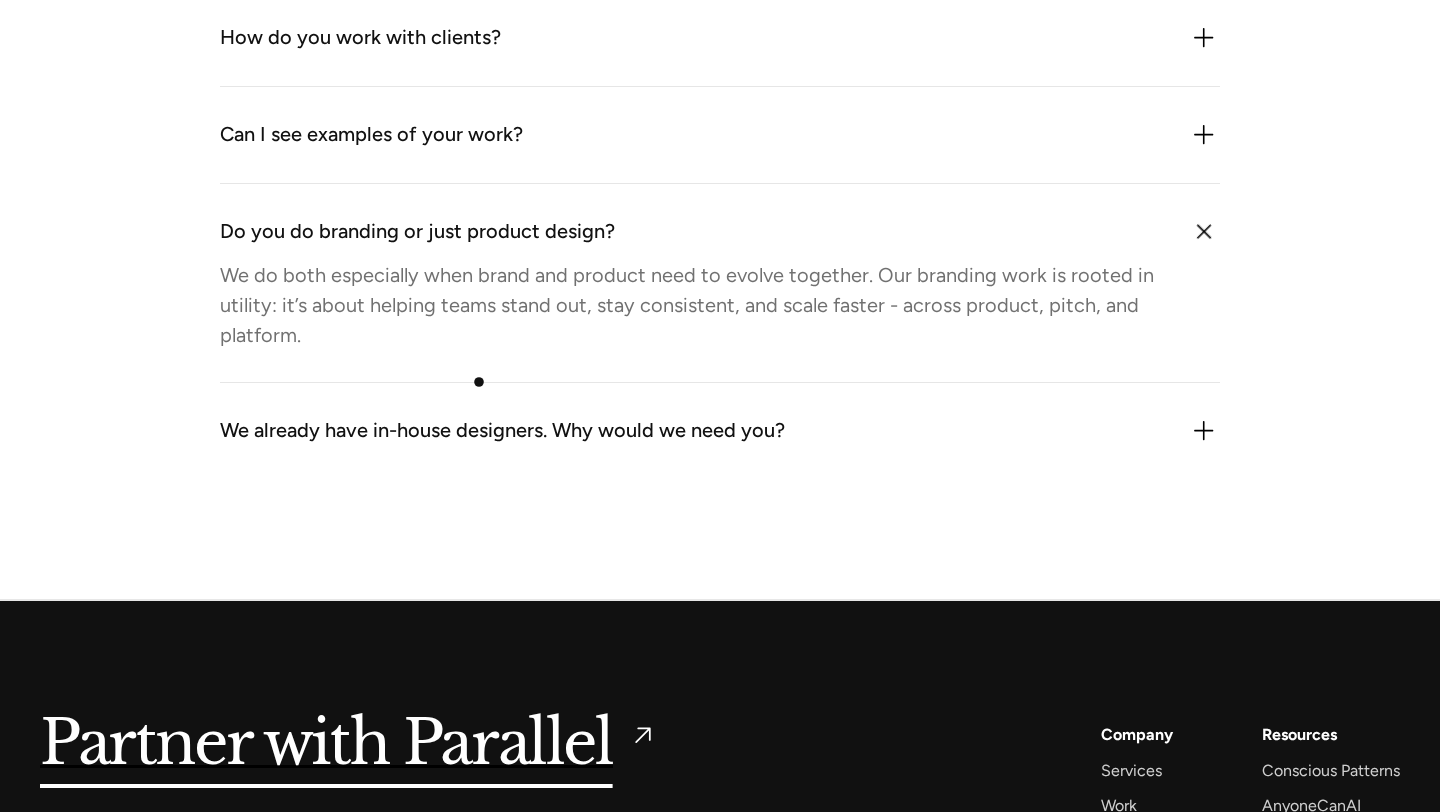 click on "We already have in-house designers. Why would we need you?" at bounding box center [502, 431] 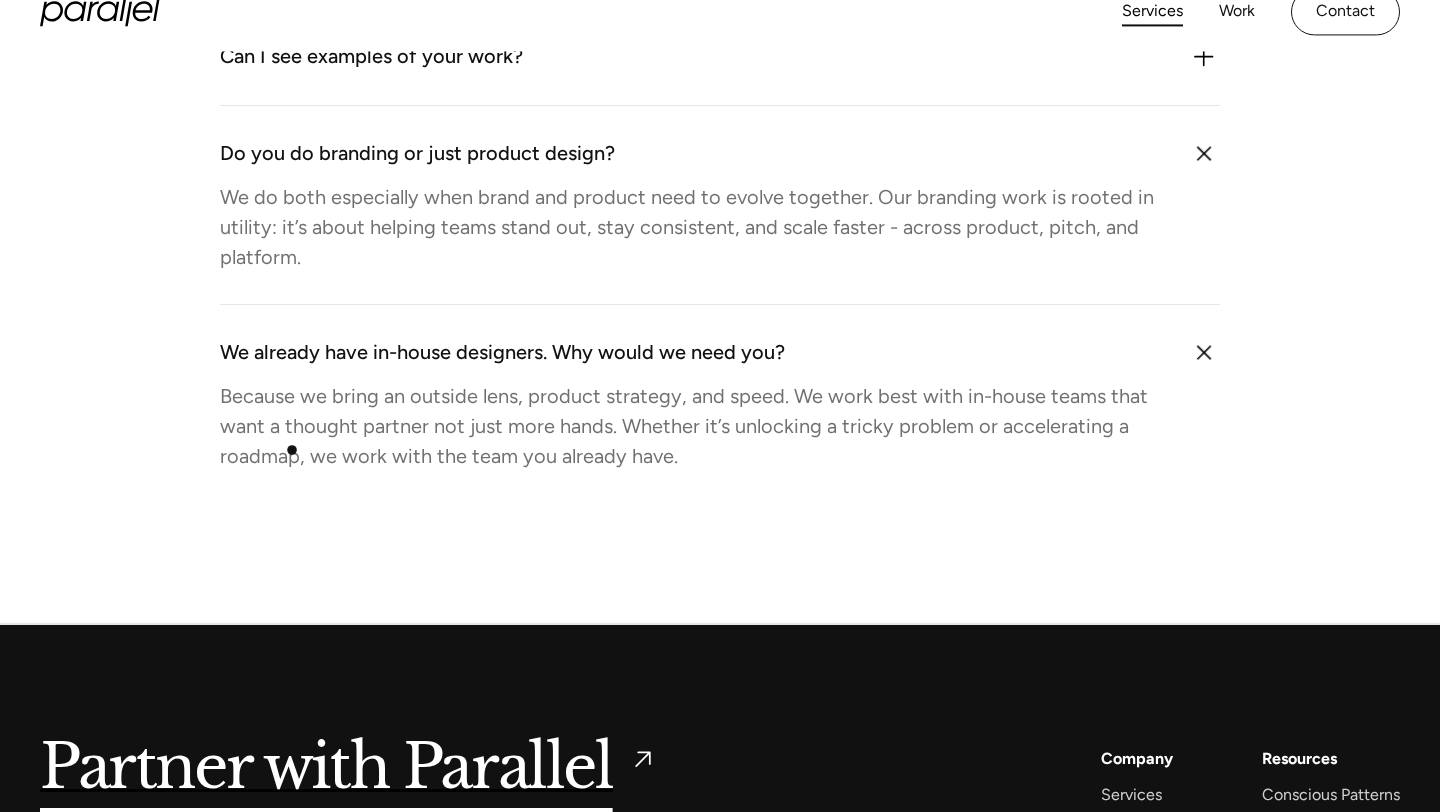 scroll, scrollTop: 5926, scrollLeft: 0, axis: vertical 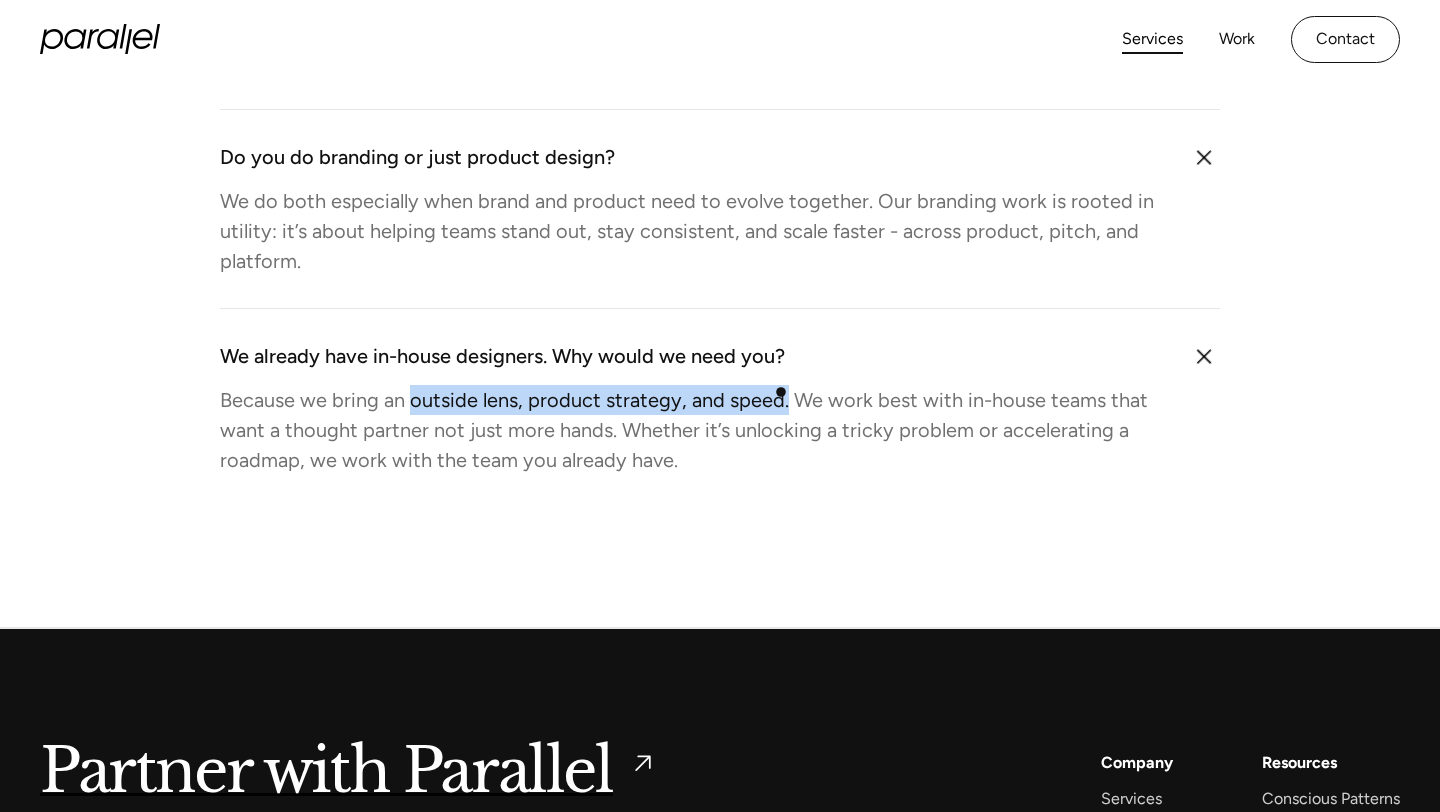 copy on "outside lens, product strategy, and speed." 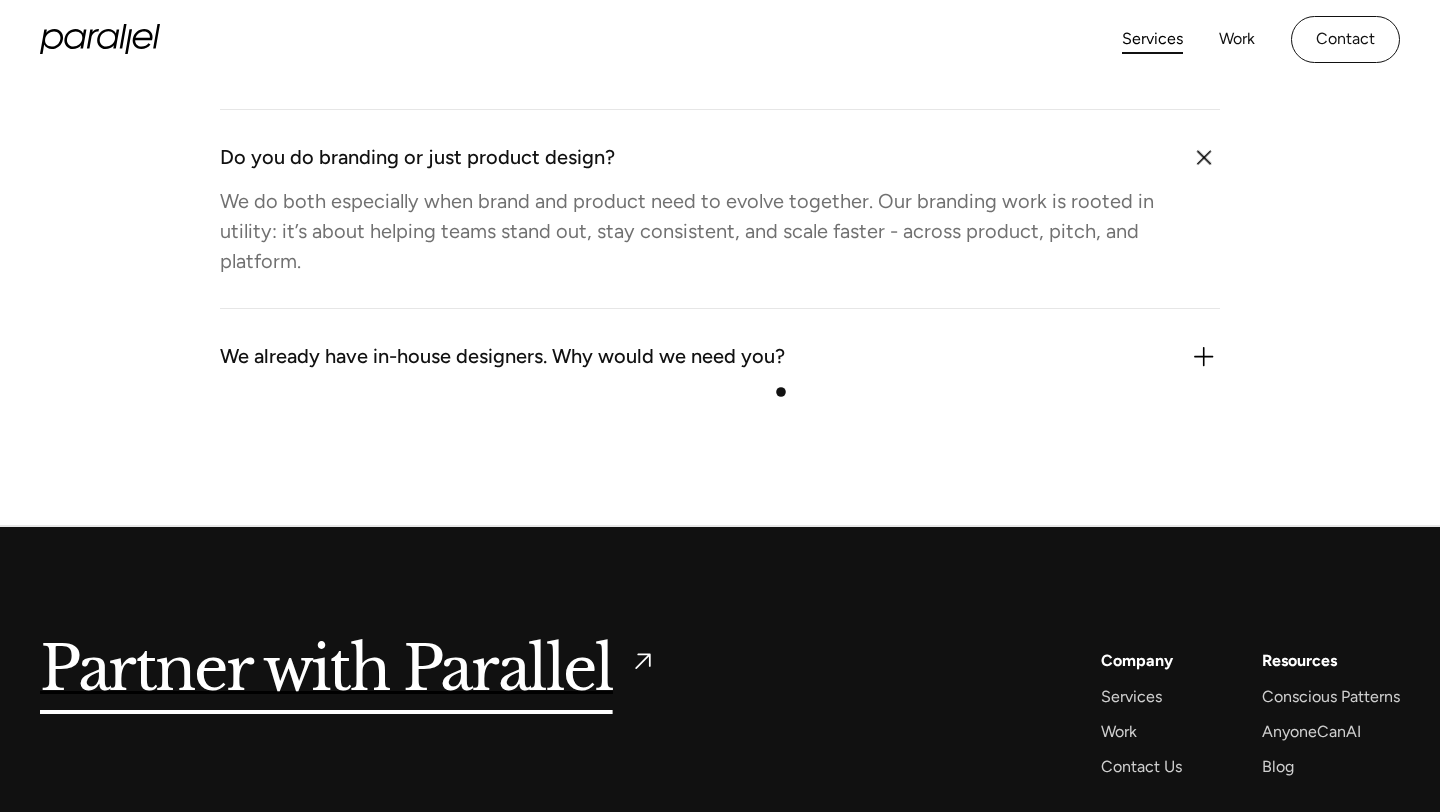 click on "We already have in-house designers. Why would we need you? Because we bring an outside lens, product strategy, and speed. We work best with in-house teams that want a thought partner not just more hands. Whether it’s unlocking a tricky problem or accelerating a roadmap, we work with the team you already have." at bounding box center [720, 357] 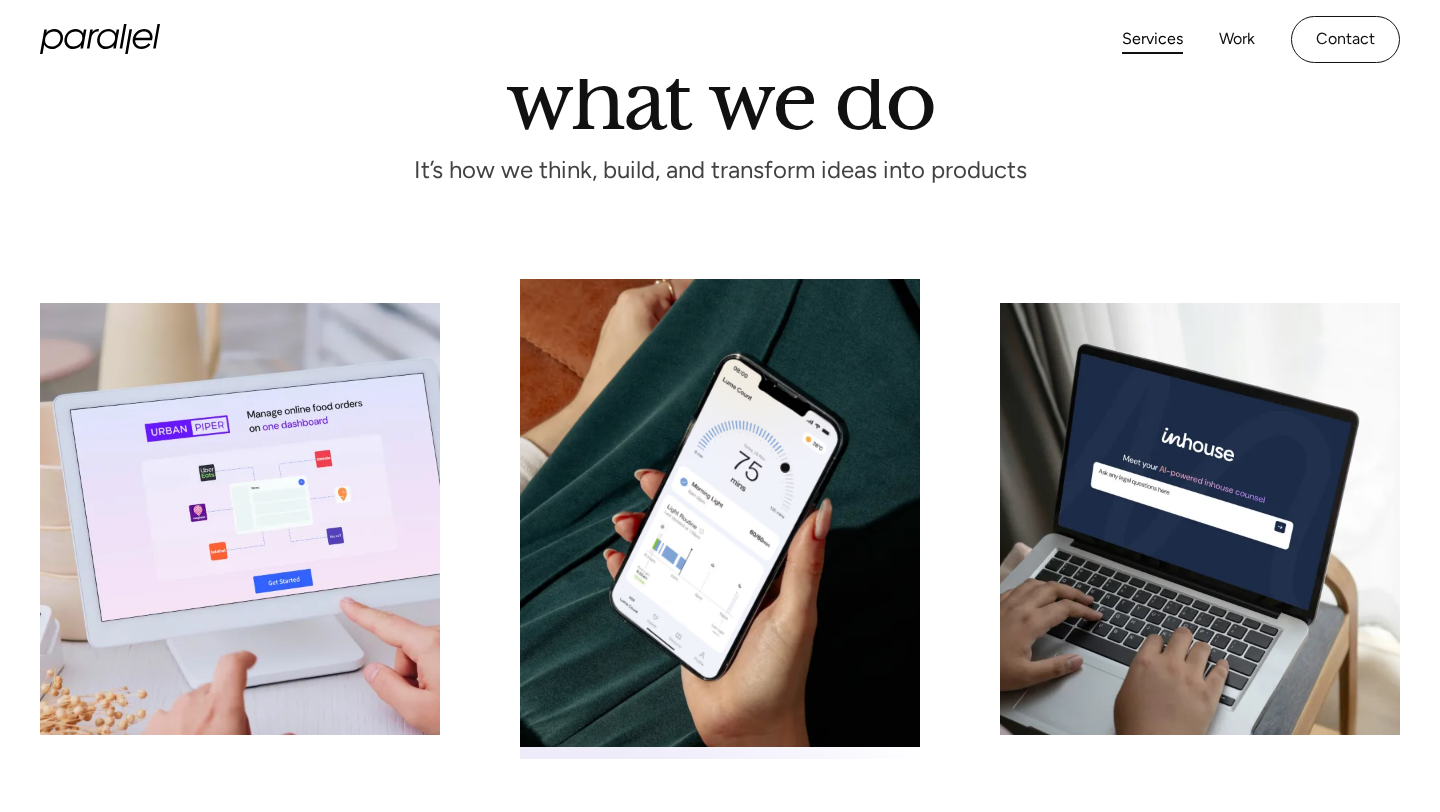 scroll, scrollTop: 0, scrollLeft: 0, axis: both 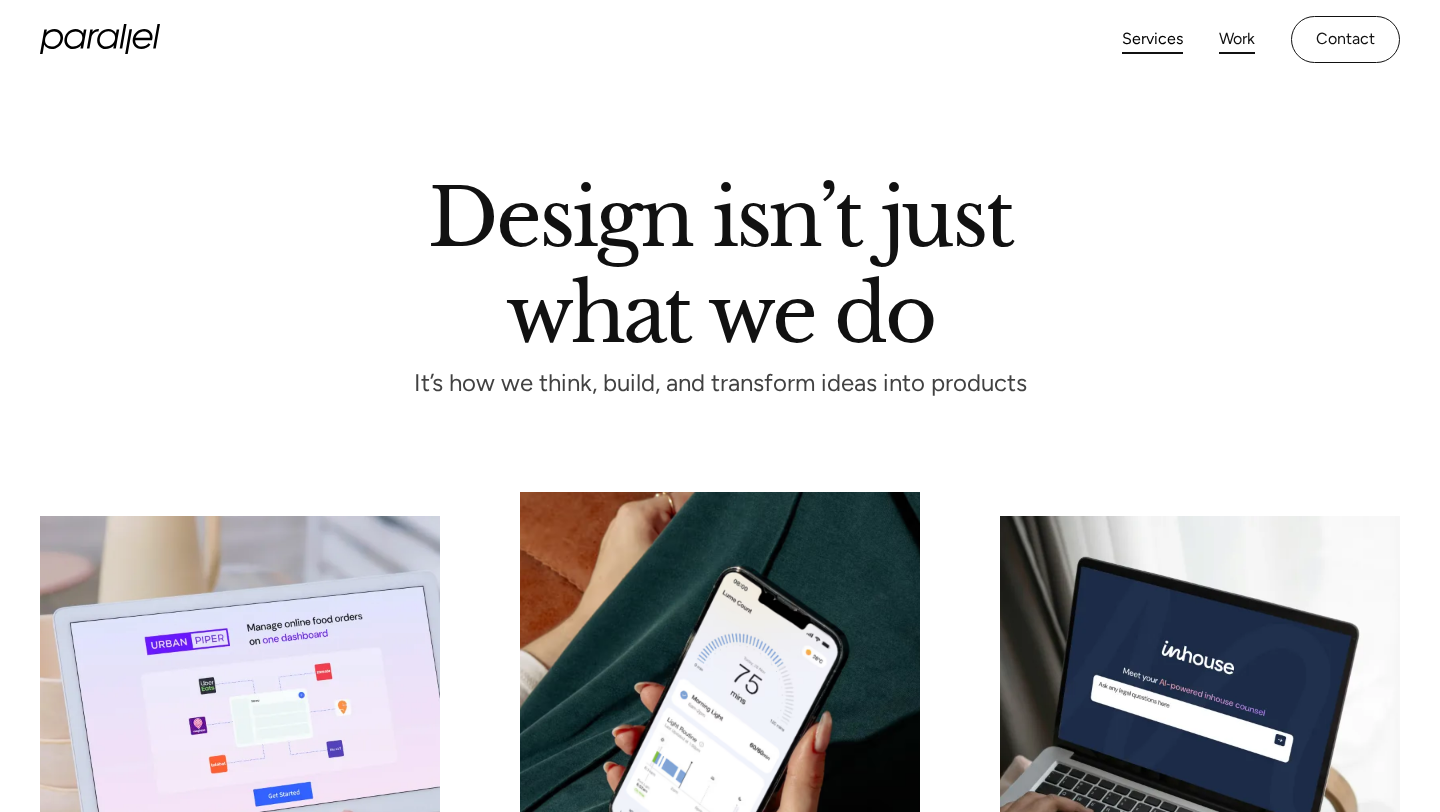 click on "Work" at bounding box center (1237, 39) 